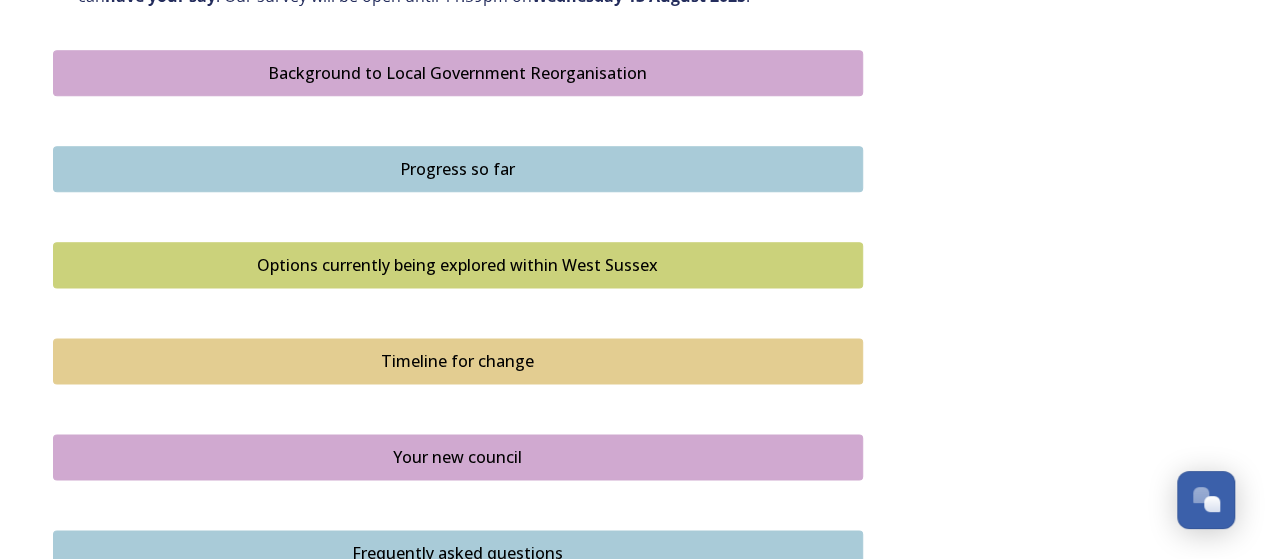 scroll, scrollTop: 1159, scrollLeft: 0, axis: vertical 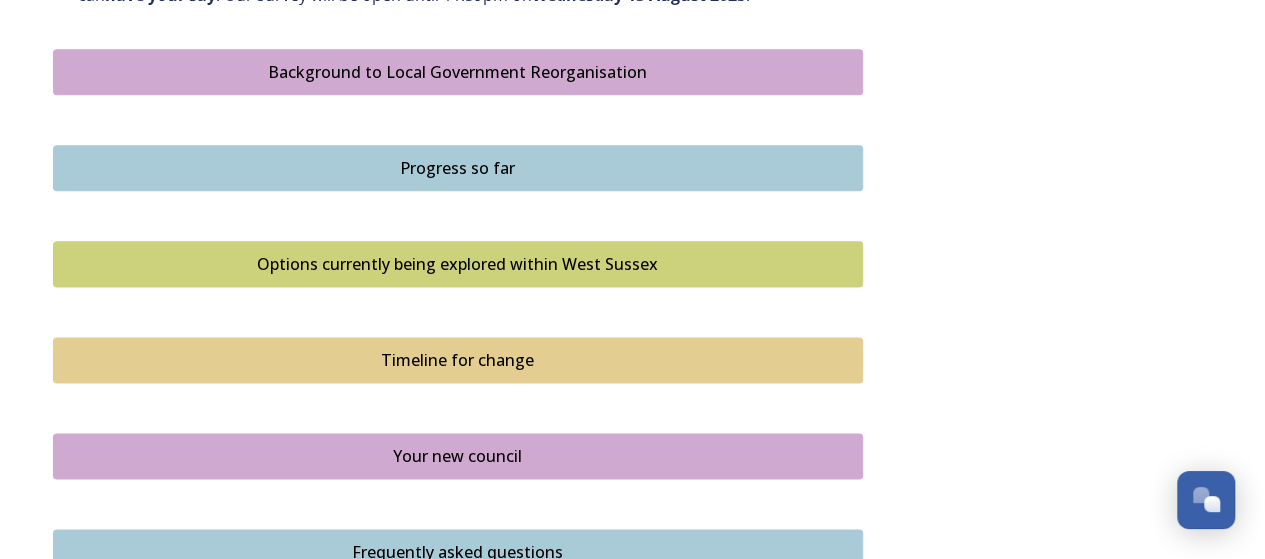 click on "Shaping [COUNTY] ﻿﻿﻿The future of local government in [COUNTY] Your councils are changing Major changes are planned to councils across [COUNTY] as part of the biggest shake-up of local government in more than 50 years. The Government has asked councils to explore how local government reorganisation could work in the area, with the aim of replacing the current county, district and borough councils with a new unitary council or councils responsible for all local services. Residents, businesses and community groups across the county are invited to share their views about where they live or work, the council services they use, as well as their thoughts about how their council could be structured in the future.  Scroll down and click the links to find out more about what is changing and why and how you can  have your say . Our survey will be open until 11.59pm on  [DATE]   [YEAR] .   Background to Local Government Reorganisation   Progress so far     Timeline for change" at bounding box center (458, -91) 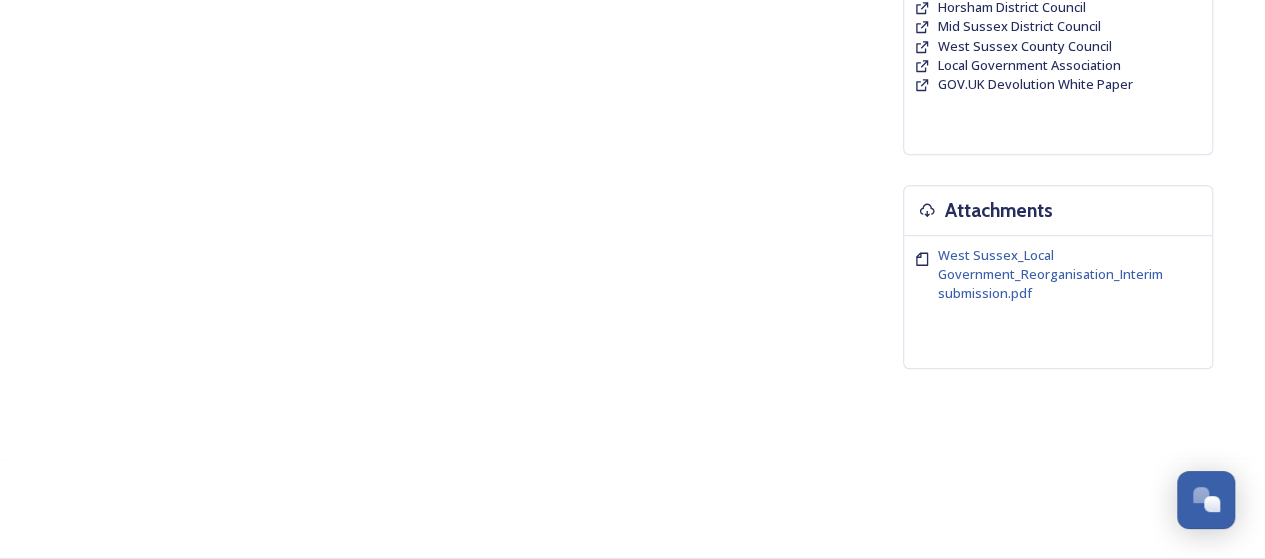 scroll, scrollTop: 0, scrollLeft: 0, axis: both 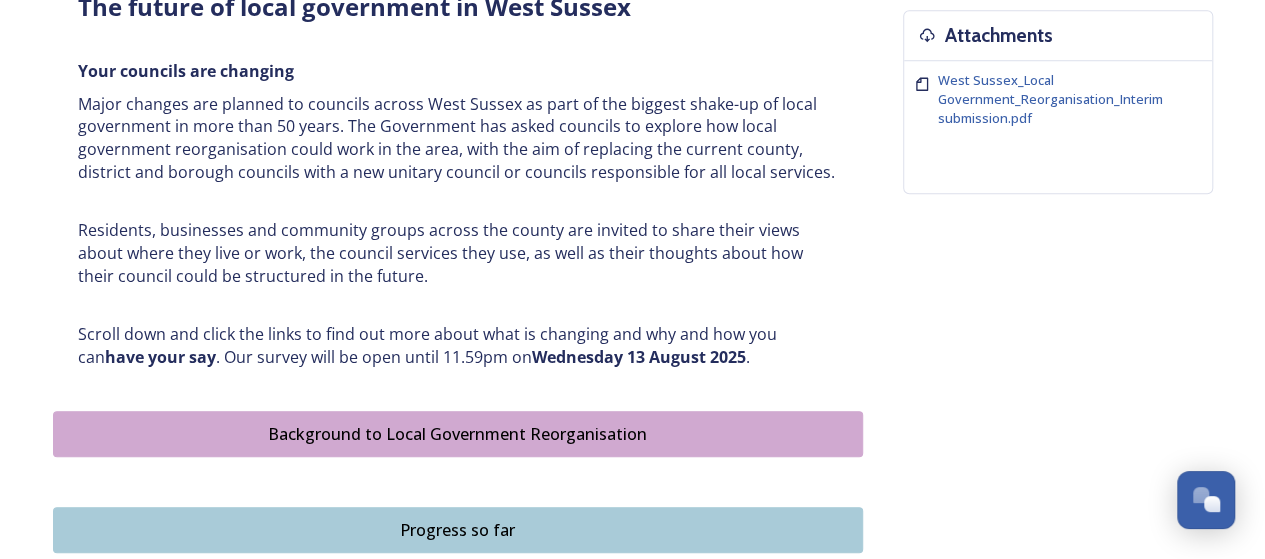 click on "Background to Local Government Reorganisation" at bounding box center (458, 434) 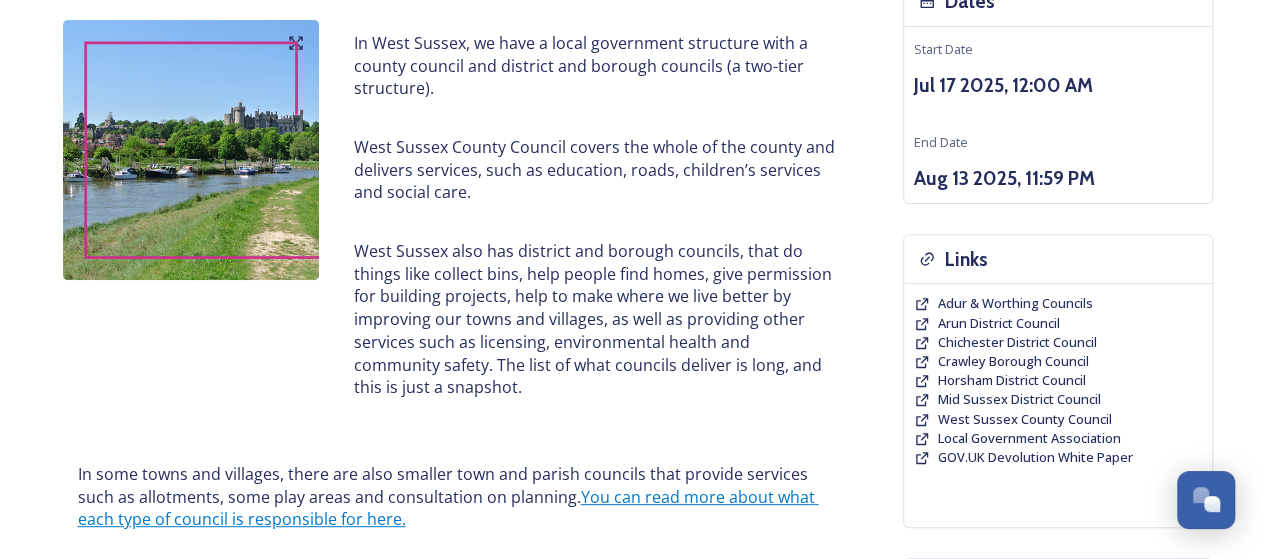 scroll, scrollTop: 263, scrollLeft: 0, axis: vertical 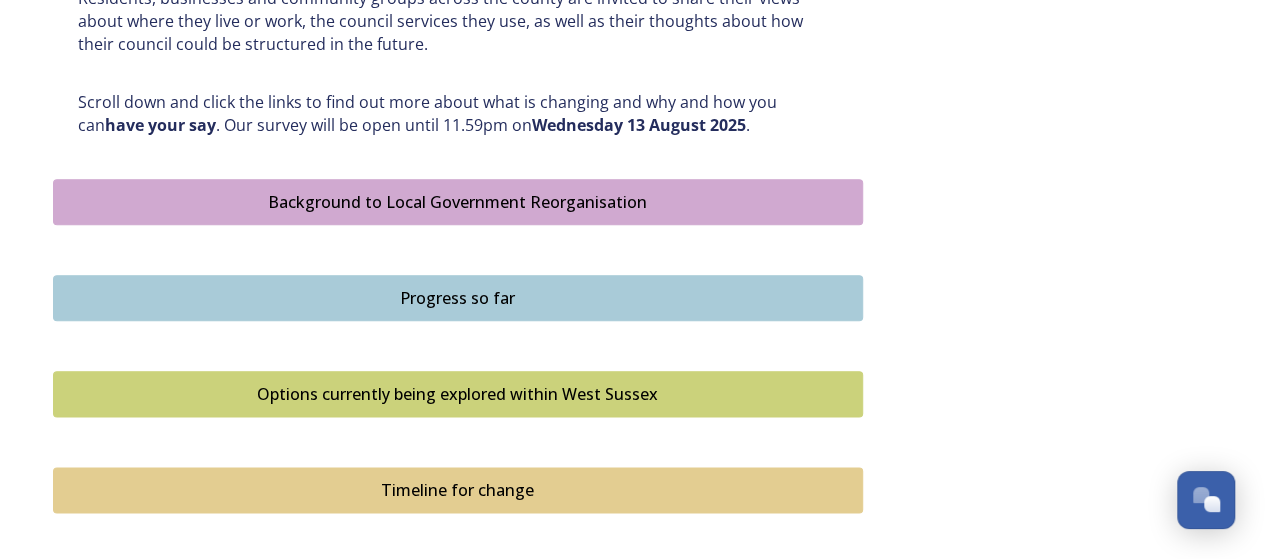 drag, startPoint x: 423, startPoint y: 275, endPoint x: 764, endPoint y: 238, distance: 343.00146 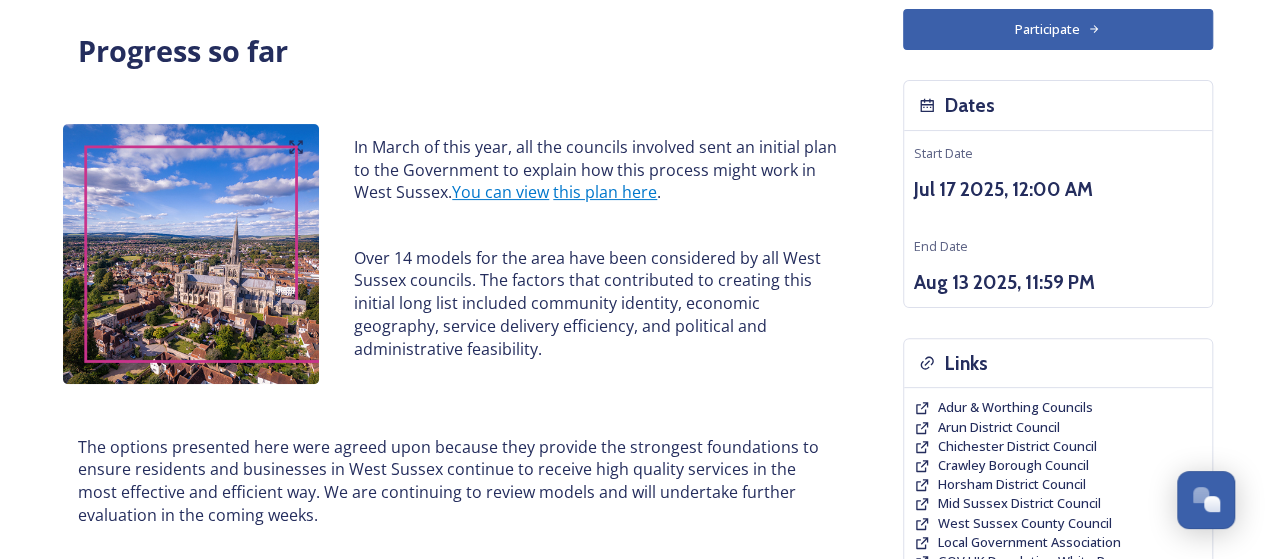scroll, scrollTop: 146, scrollLeft: 0, axis: vertical 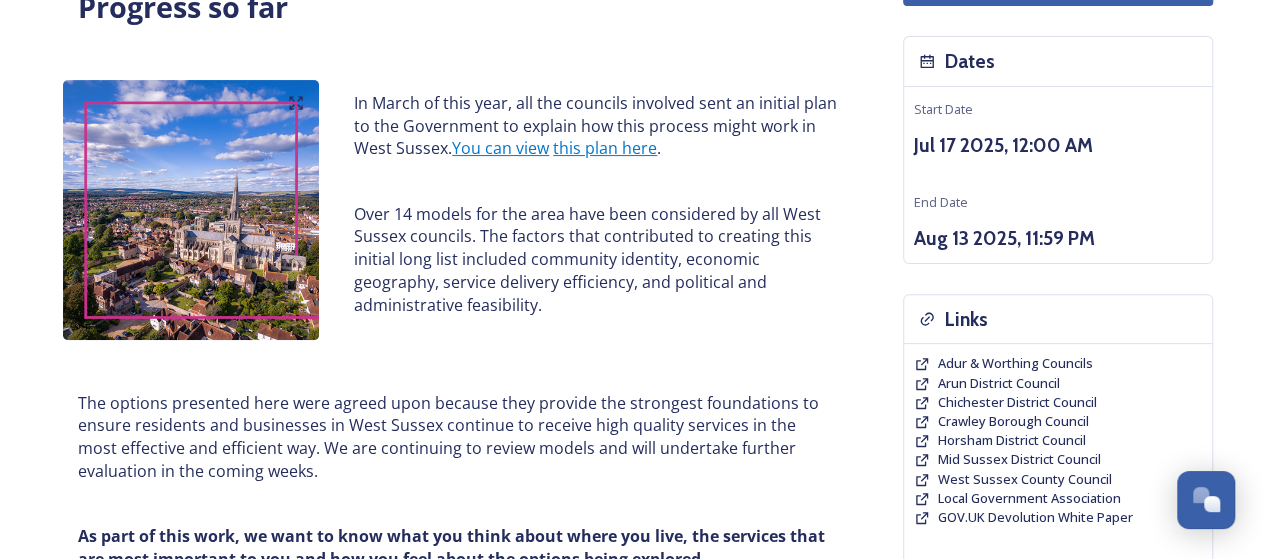 click on "As part of this work, we want to know what you think about where you live, the services that are most important to you and how you feel about the options being explored." at bounding box center (453, 547) 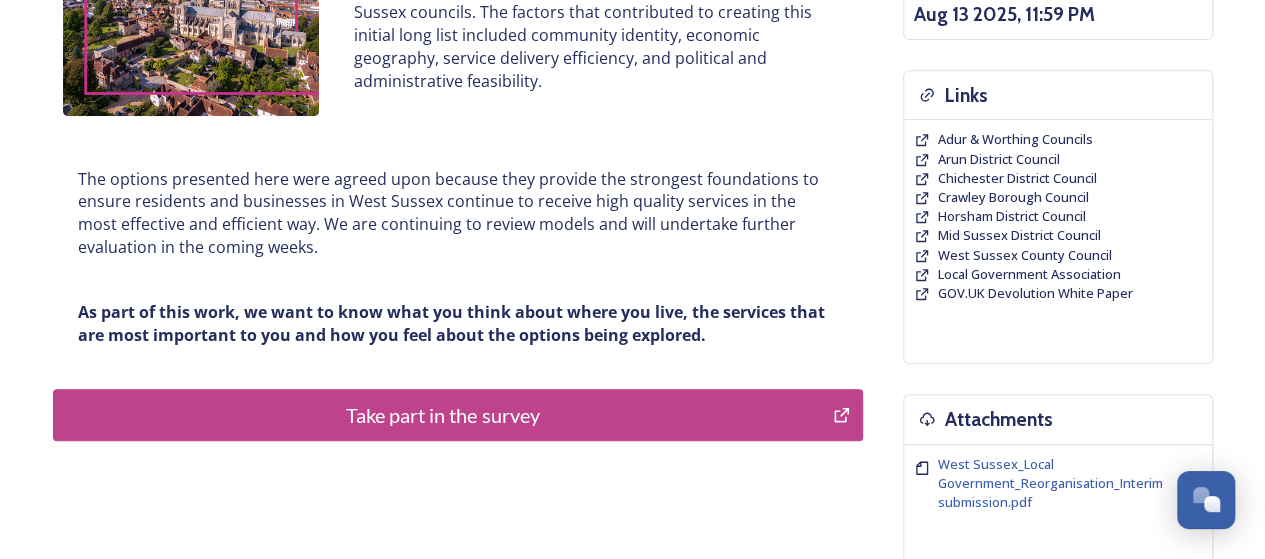 scroll, scrollTop: 489, scrollLeft: 0, axis: vertical 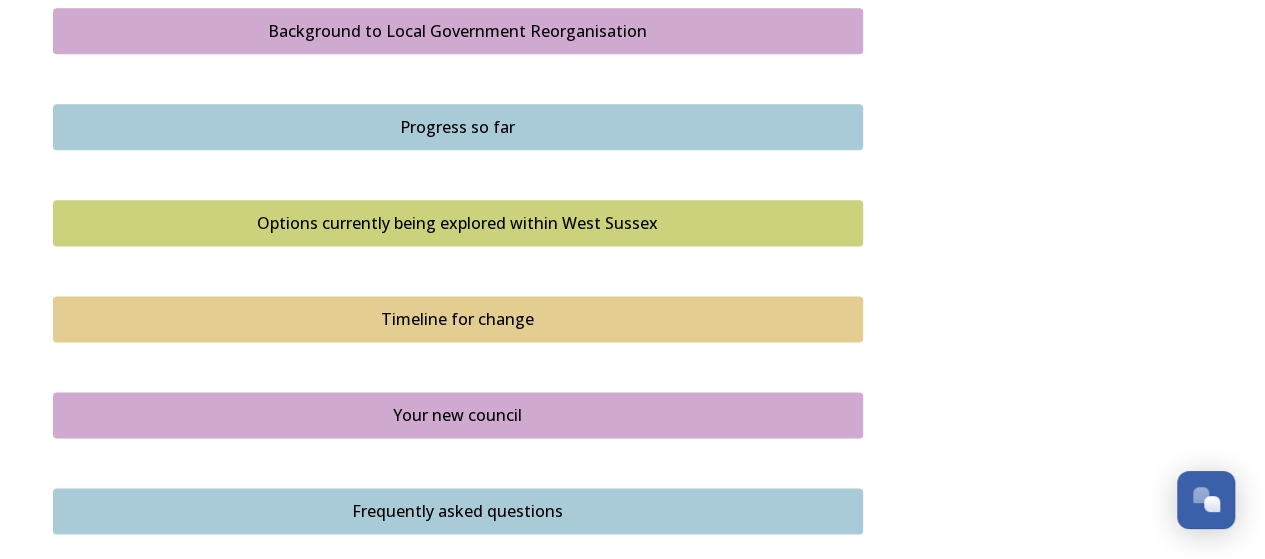 click on "Options currently being explored within West Sussex" at bounding box center (458, 223) 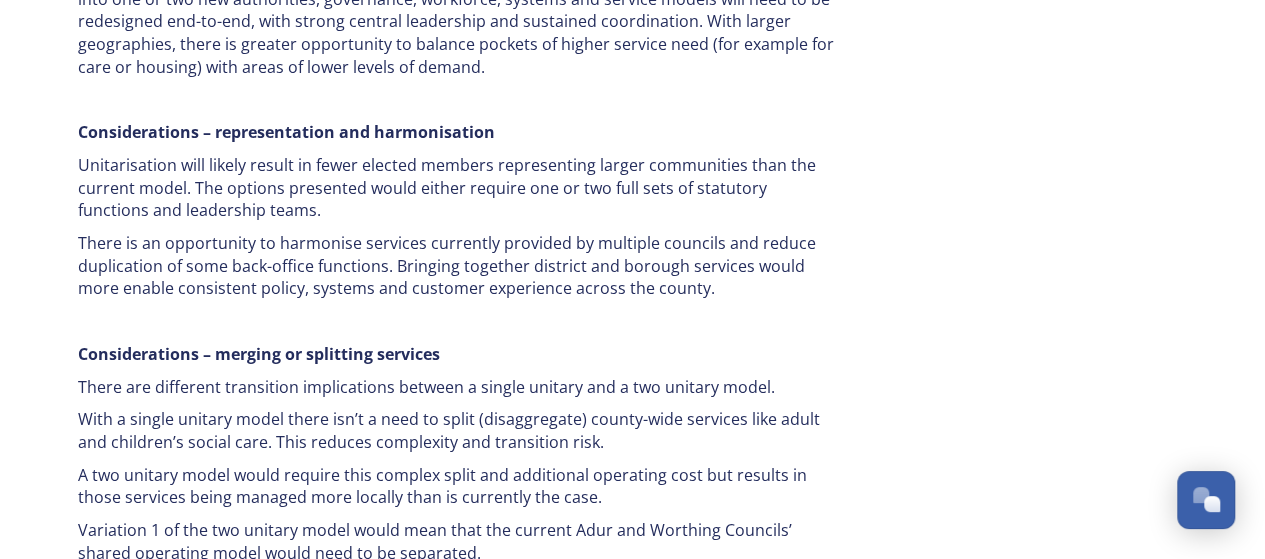 scroll, scrollTop: 3900, scrollLeft: 0, axis: vertical 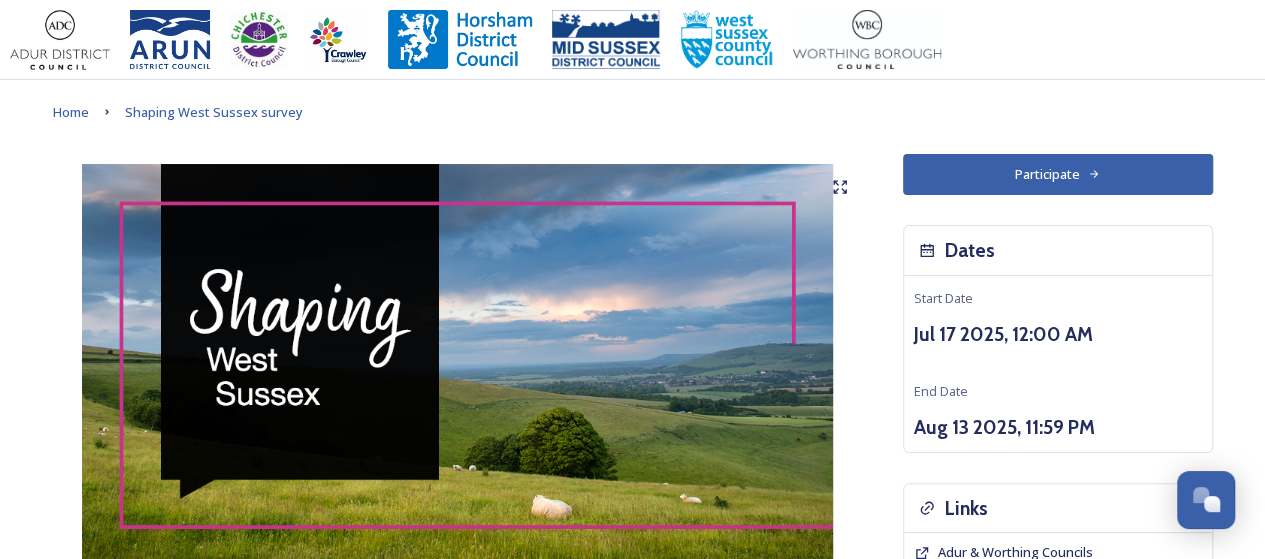 click on "Participate" at bounding box center (1058, 174) 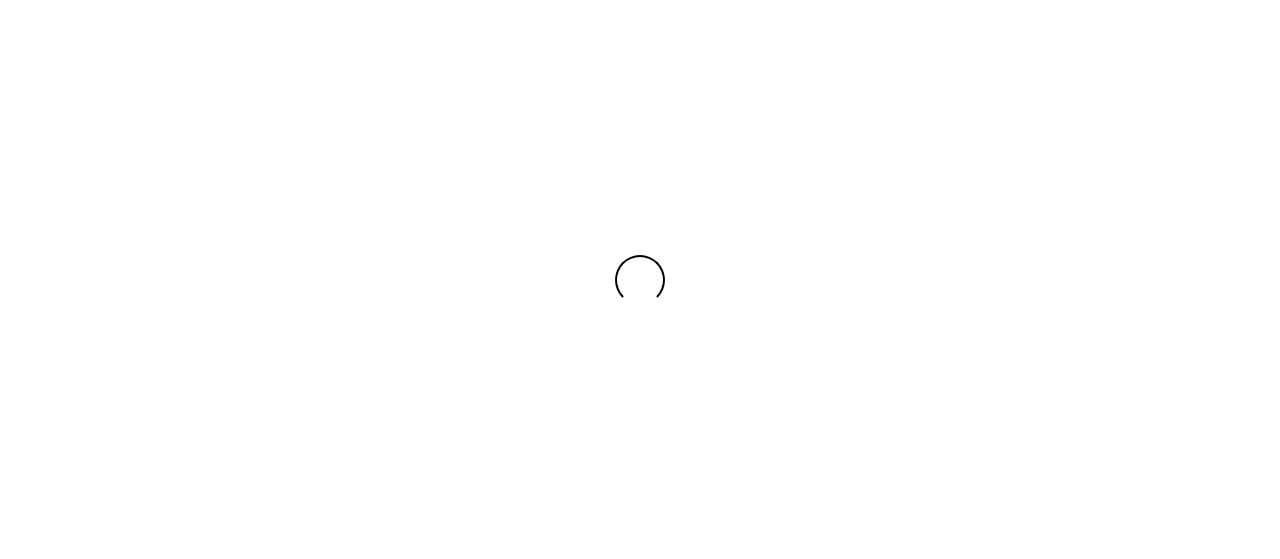 scroll, scrollTop: 0, scrollLeft: 0, axis: both 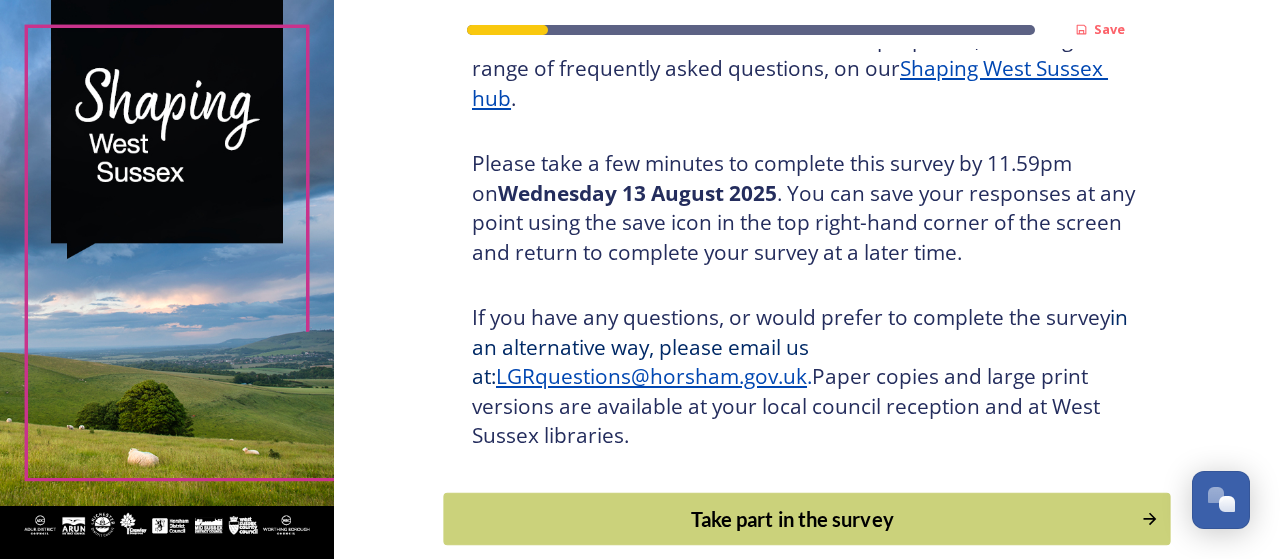 click on "Take part in the survey" at bounding box center [793, 519] 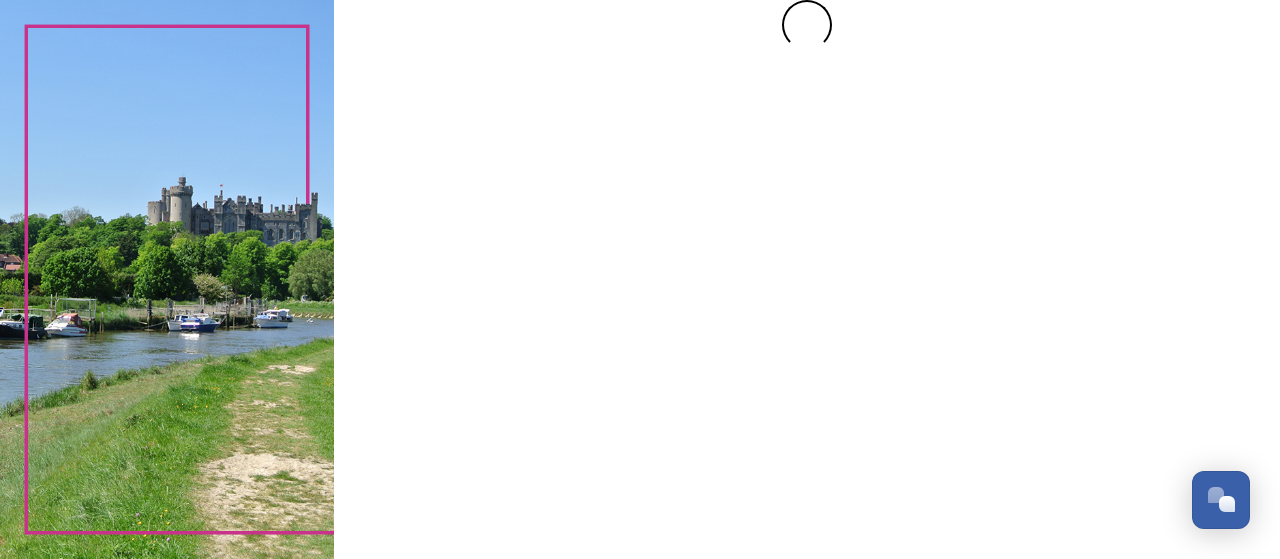 scroll, scrollTop: 0, scrollLeft: 0, axis: both 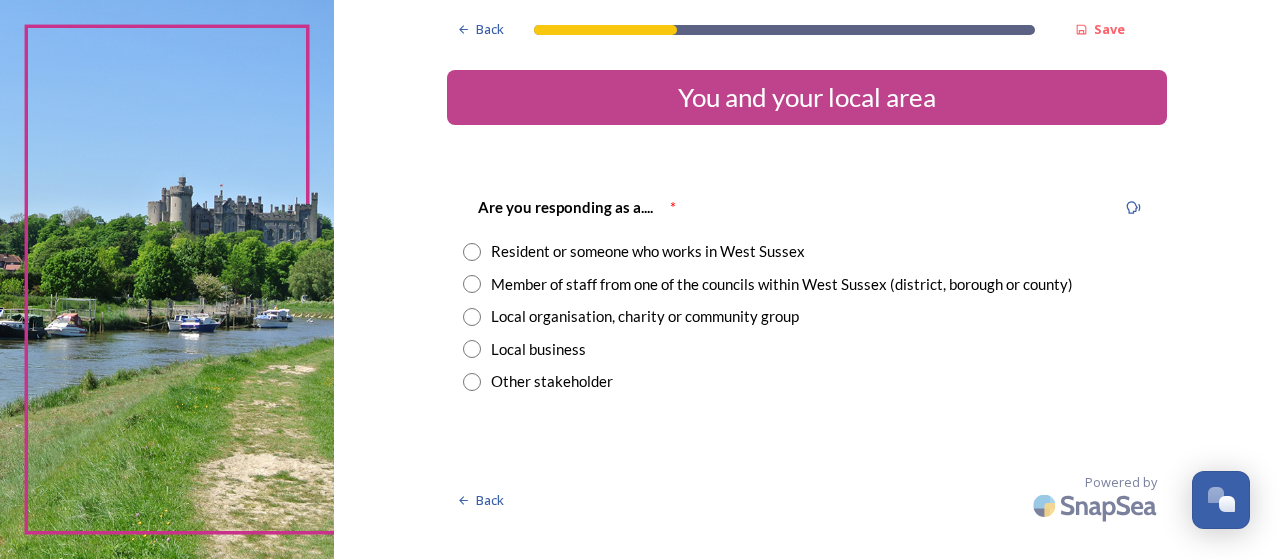 click at bounding box center (472, 284) 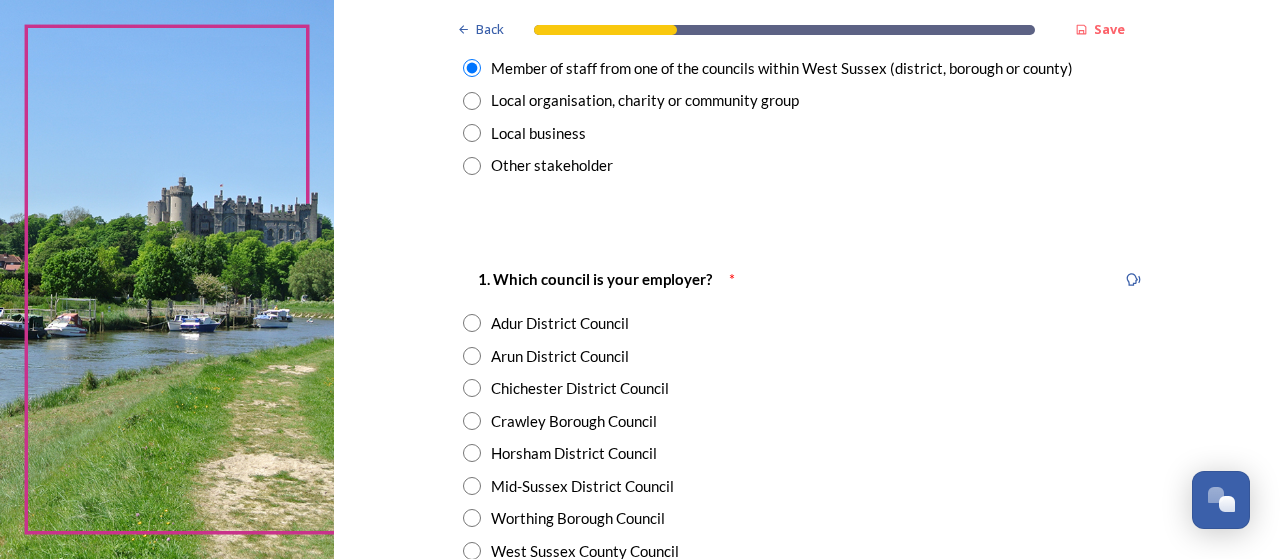 scroll, scrollTop: 300, scrollLeft: 0, axis: vertical 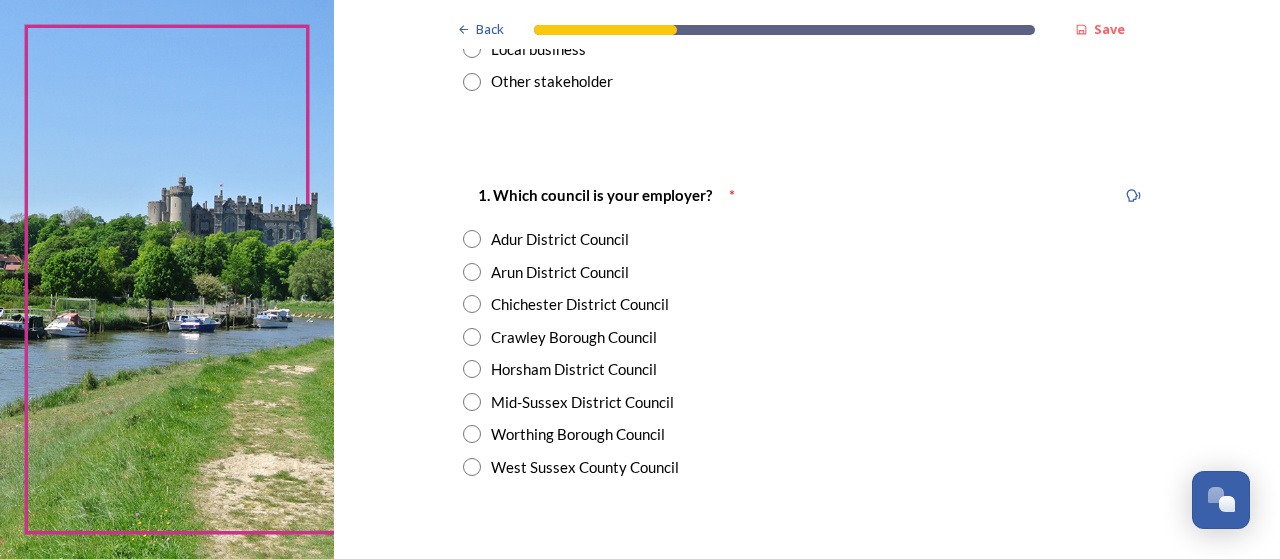 drag, startPoint x: 454, startPoint y: 451, endPoint x: 464, endPoint y: 459, distance: 12.806249 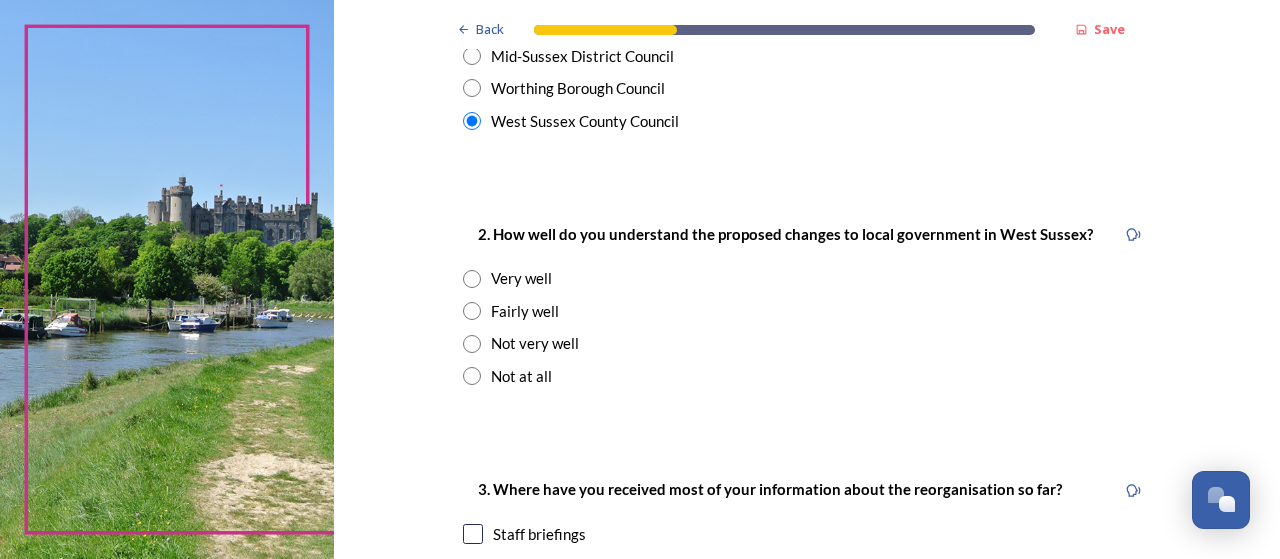 scroll, scrollTop: 700, scrollLeft: 0, axis: vertical 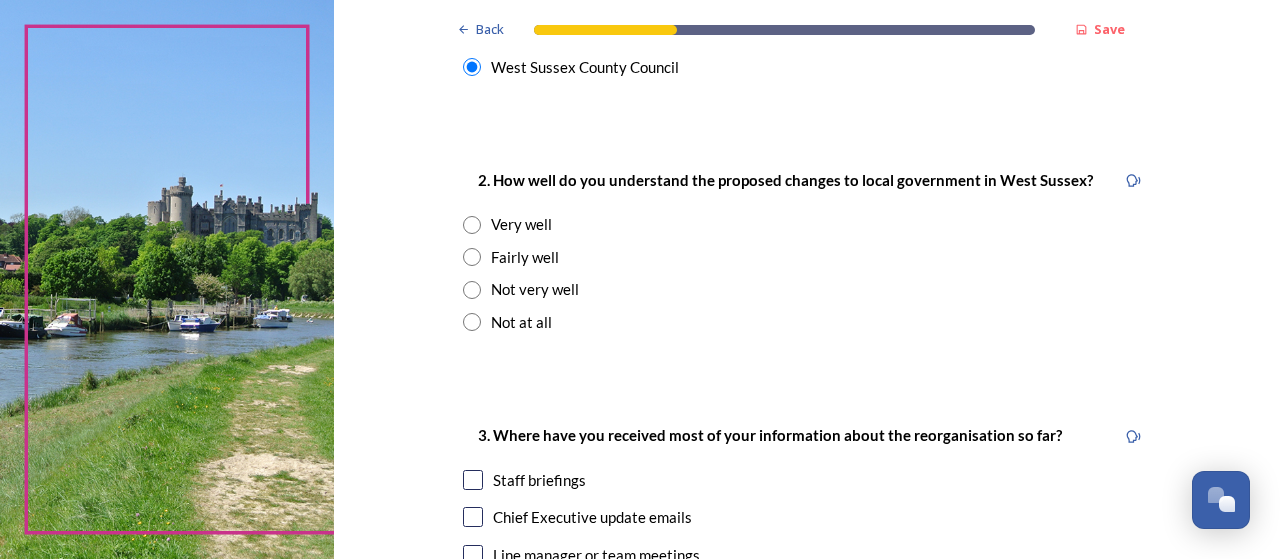 click at bounding box center (472, 257) 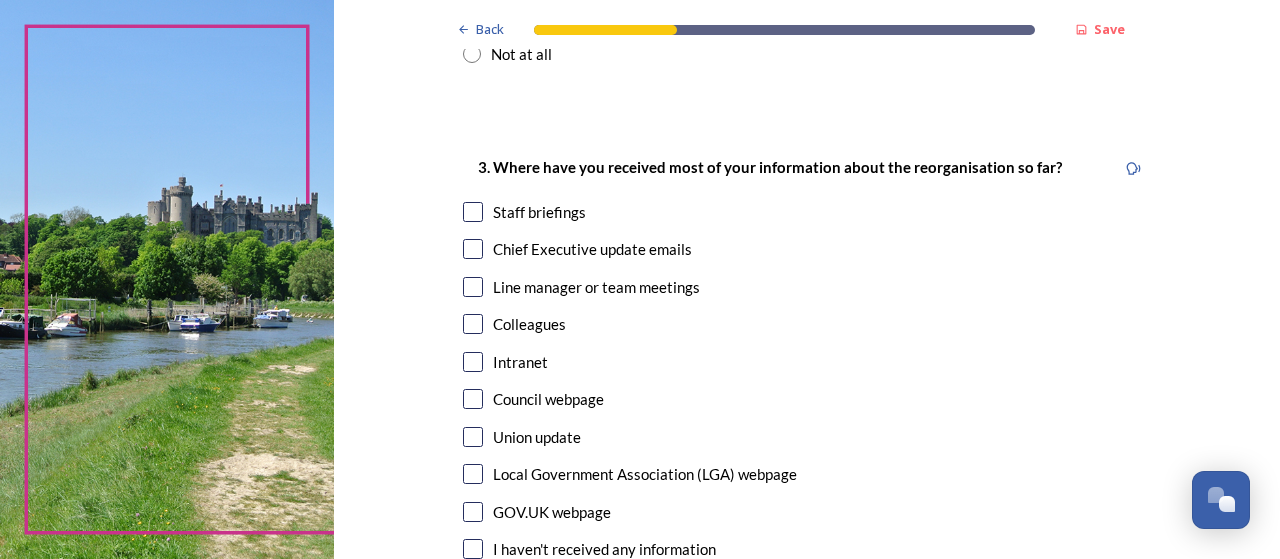 scroll, scrollTop: 1000, scrollLeft: 0, axis: vertical 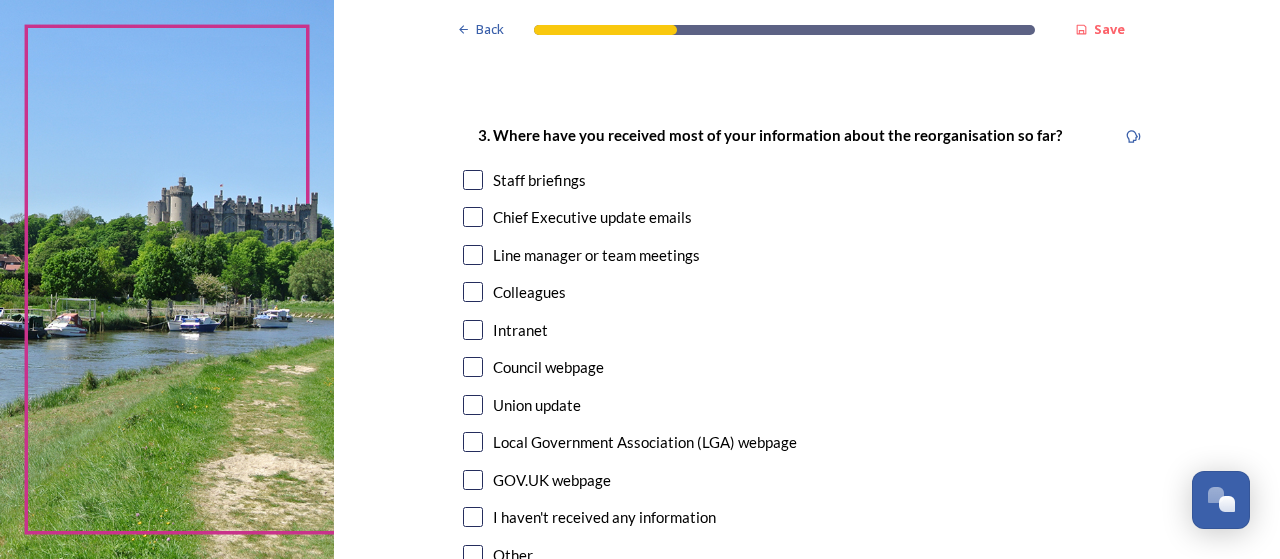 click at bounding box center [473, 180] 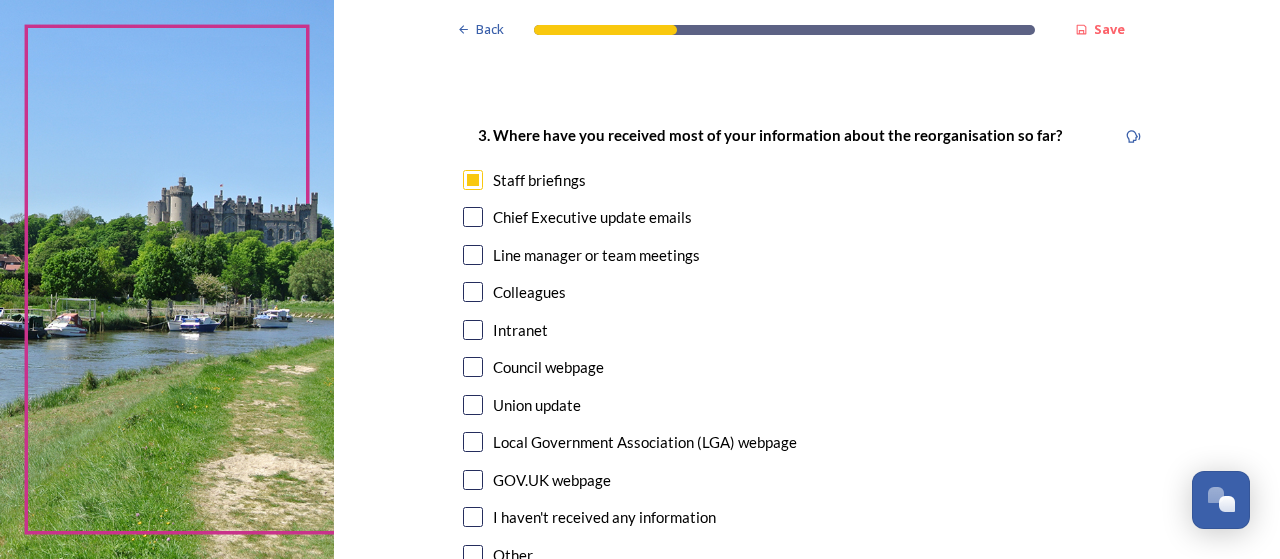 click at bounding box center [473, 217] 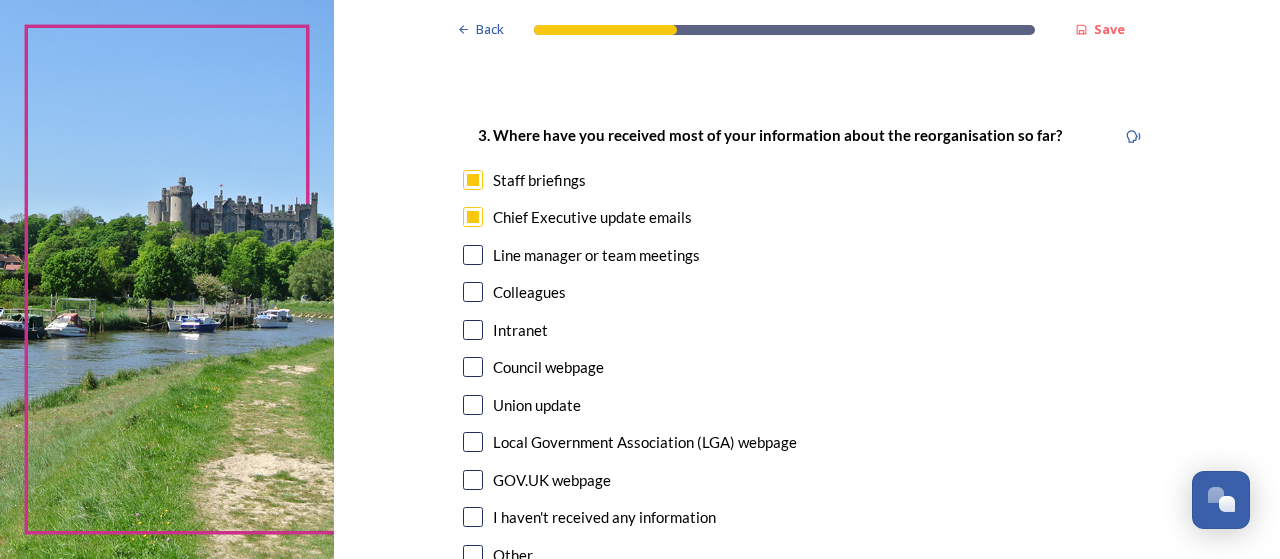 click on "3. Where have you received most of your information about the reorganisation so far? Staff briefings Chief Executive update emails Line manager or team meetings Colleagues Intranet Council webpage Union update Local Government Association (LGA) webpage GOV.UK webpage I haven't received any information Other" at bounding box center [807, 347] 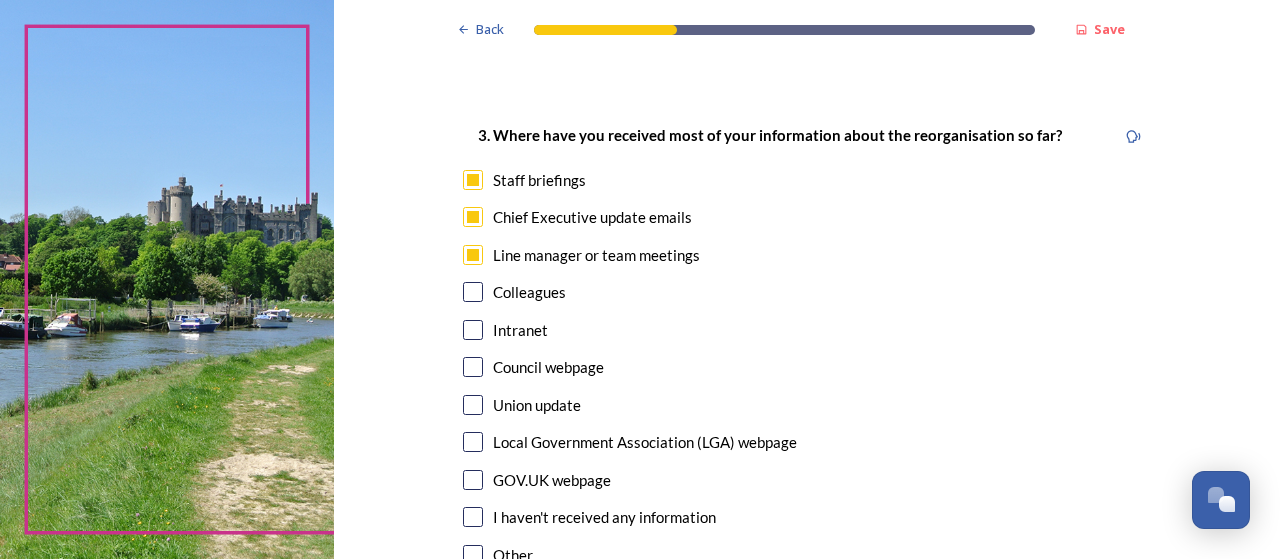 scroll, scrollTop: 1100, scrollLeft: 0, axis: vertical 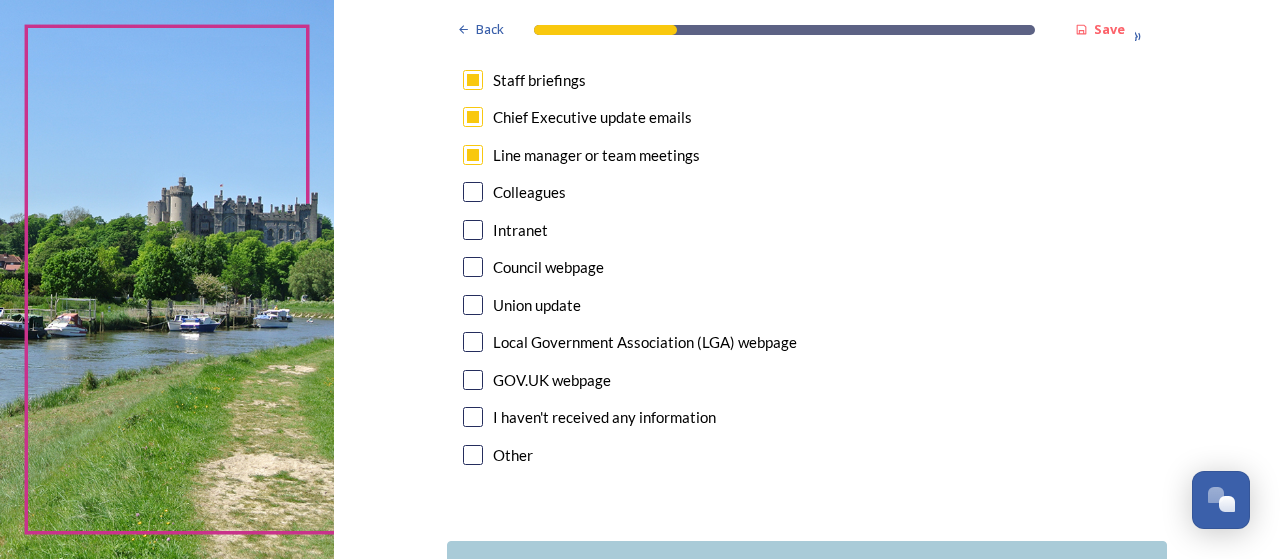 click at bounding box center [473, 192] 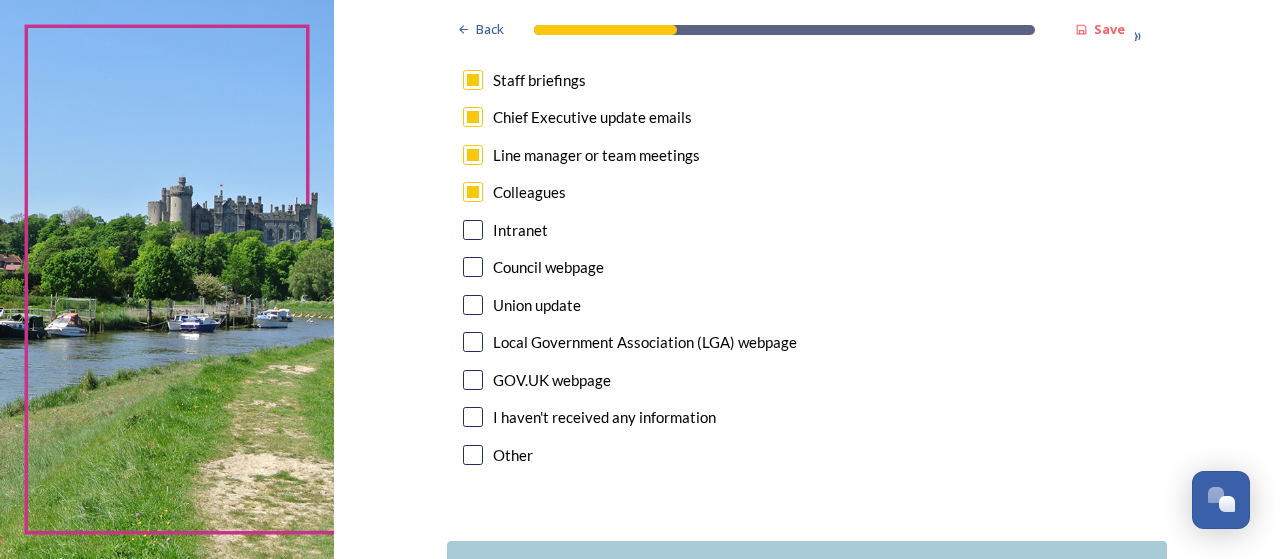 scroll, scrollTop: 1246, scrollLeft: 0, axis: vertical 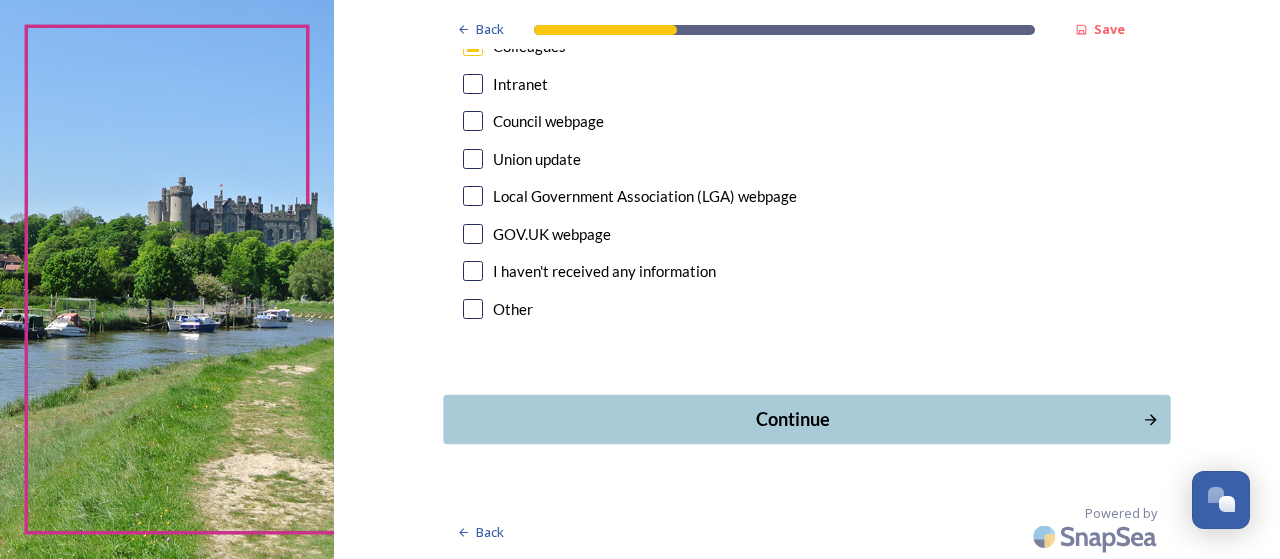 click on "Continue" at bounding box center [793, 419] 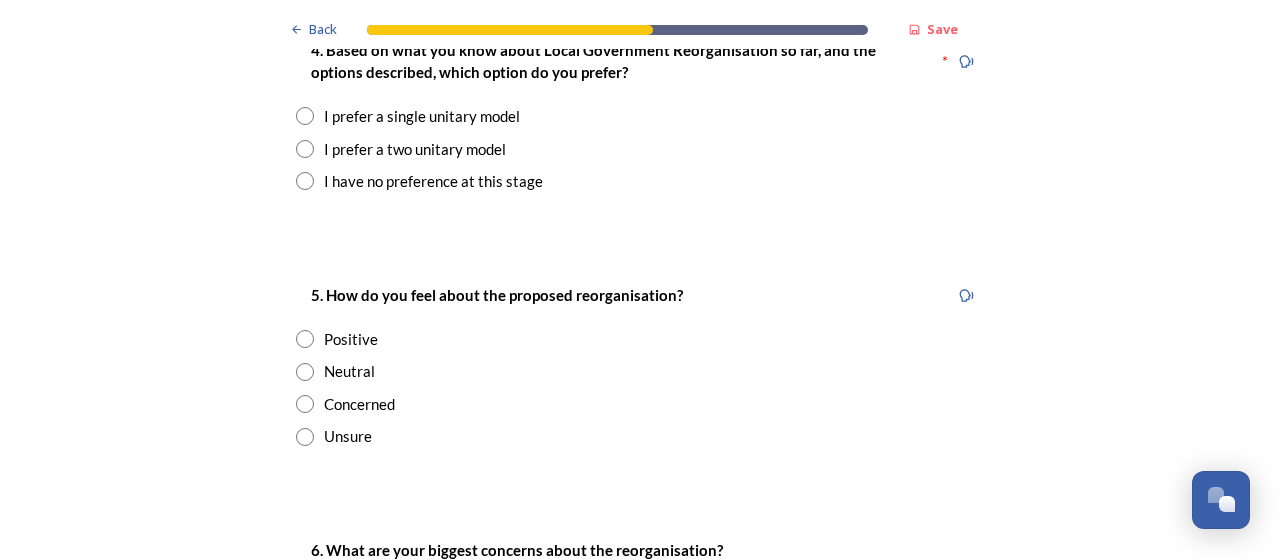 scroll, scrollTop: 2600, scrollLeft: 0, axis: vertical 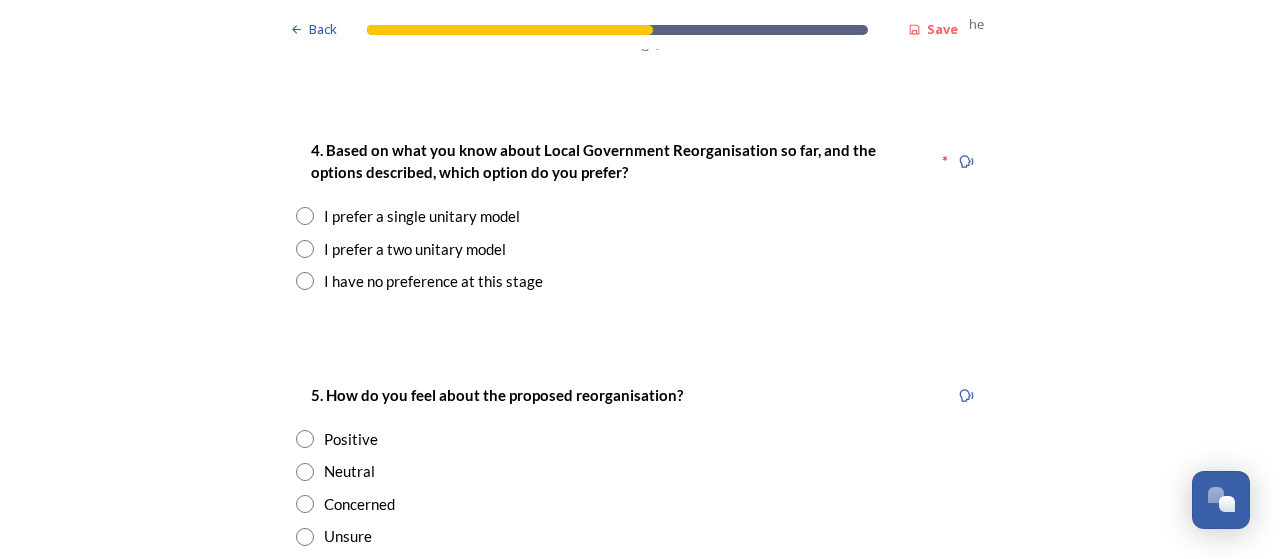 click at bounding box center [305, 216] 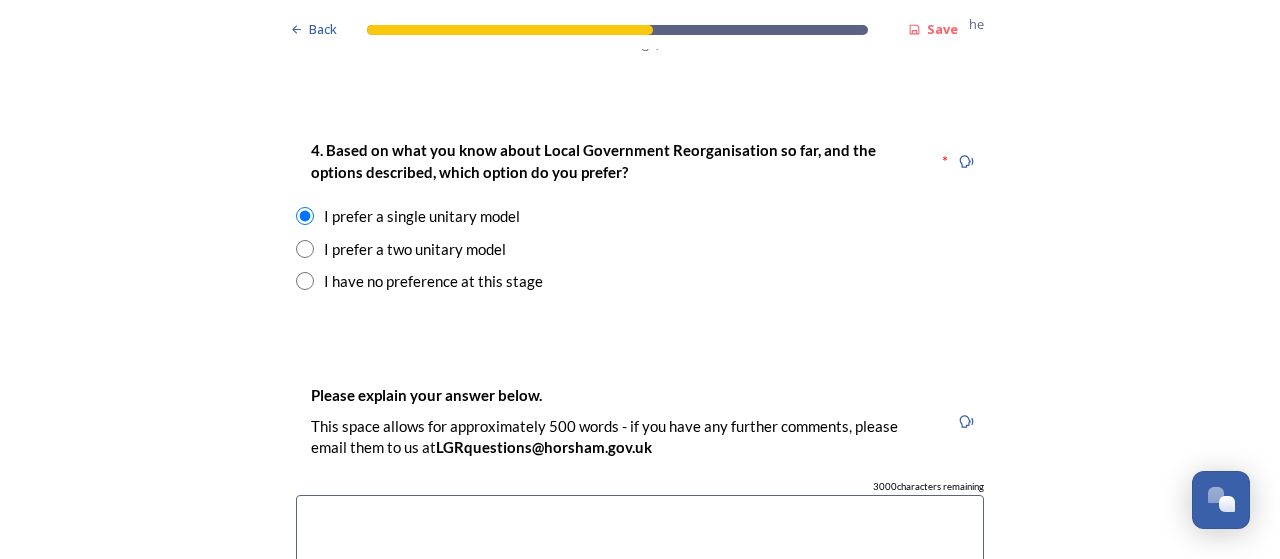 scroll, scrollTop: 2900, scrollLeft: 0, axis: vertical 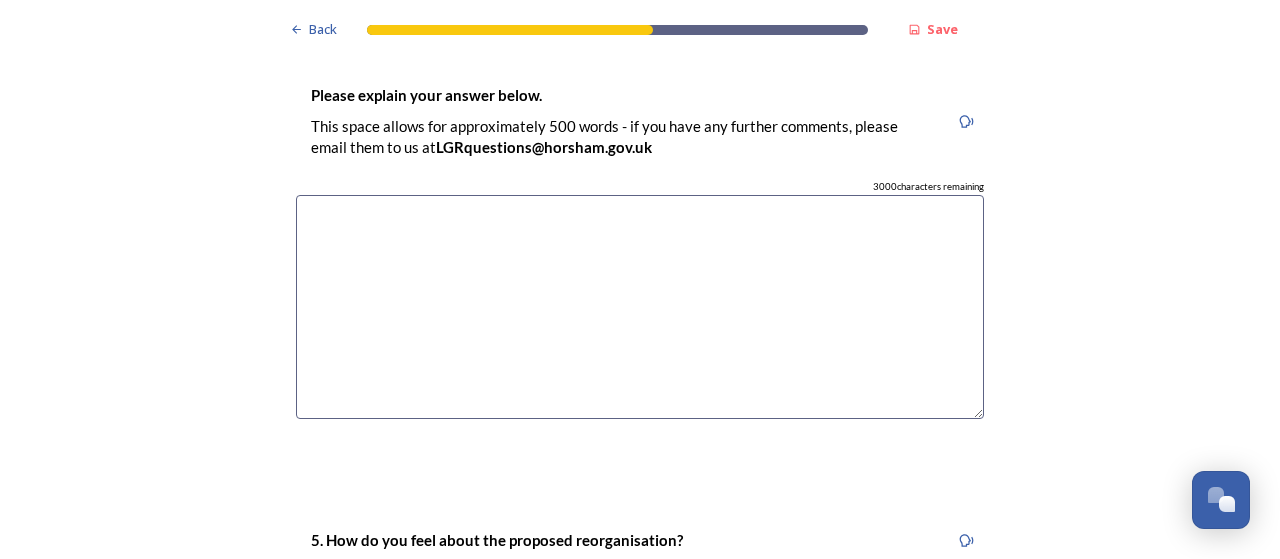 click at bounding box center (640, 307) 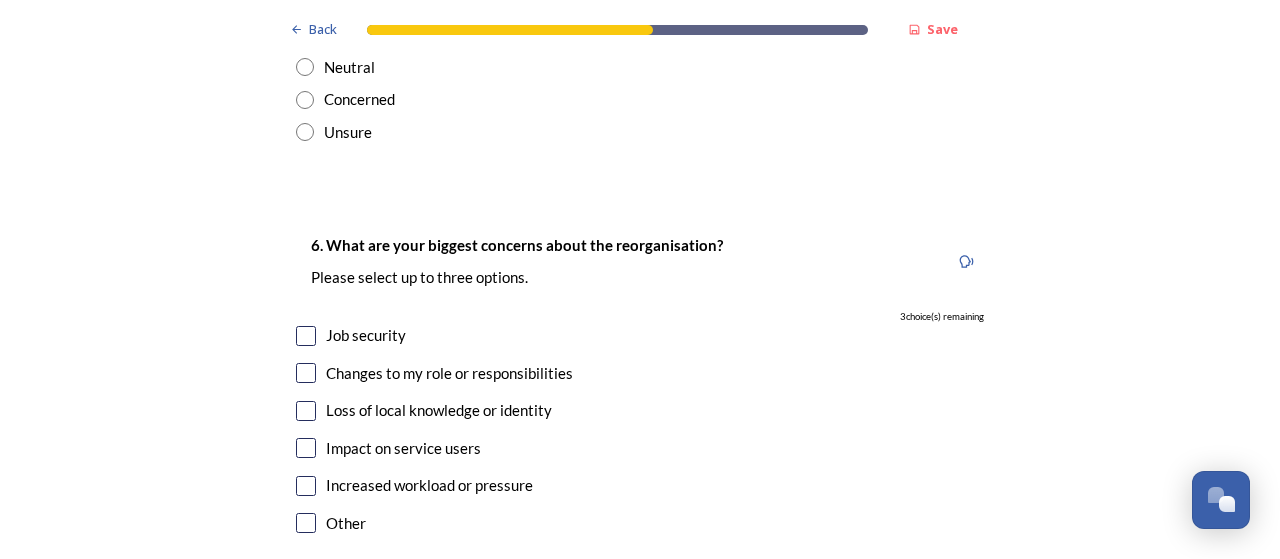 scroll, scrollTop: 3300, scrollLeft: 0, axis: vertical 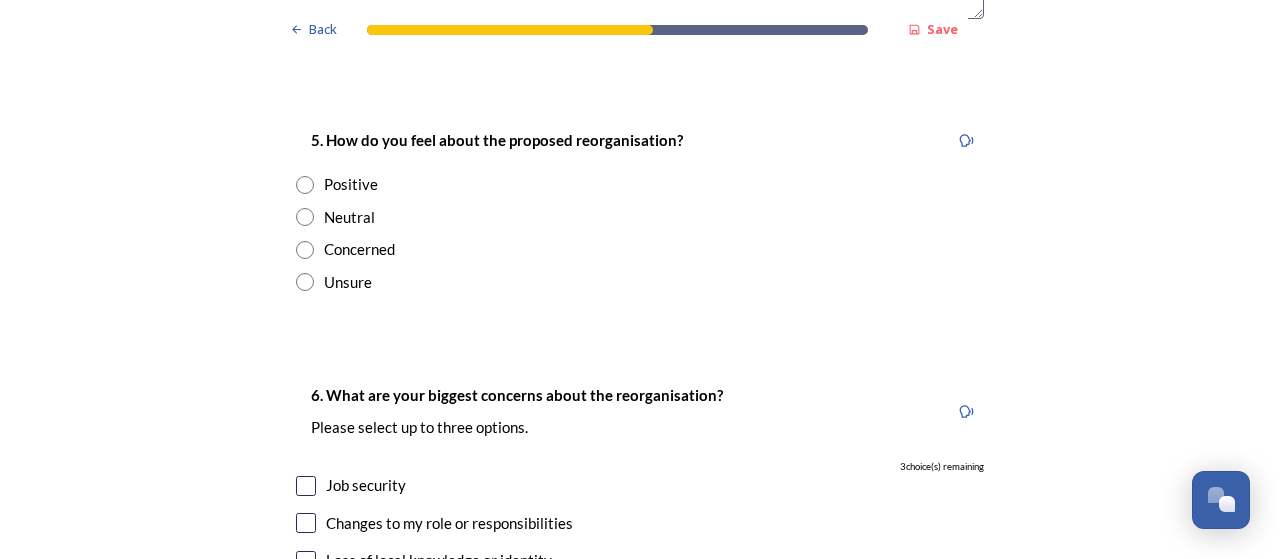 type on "Economy of scale from providing services centrally." 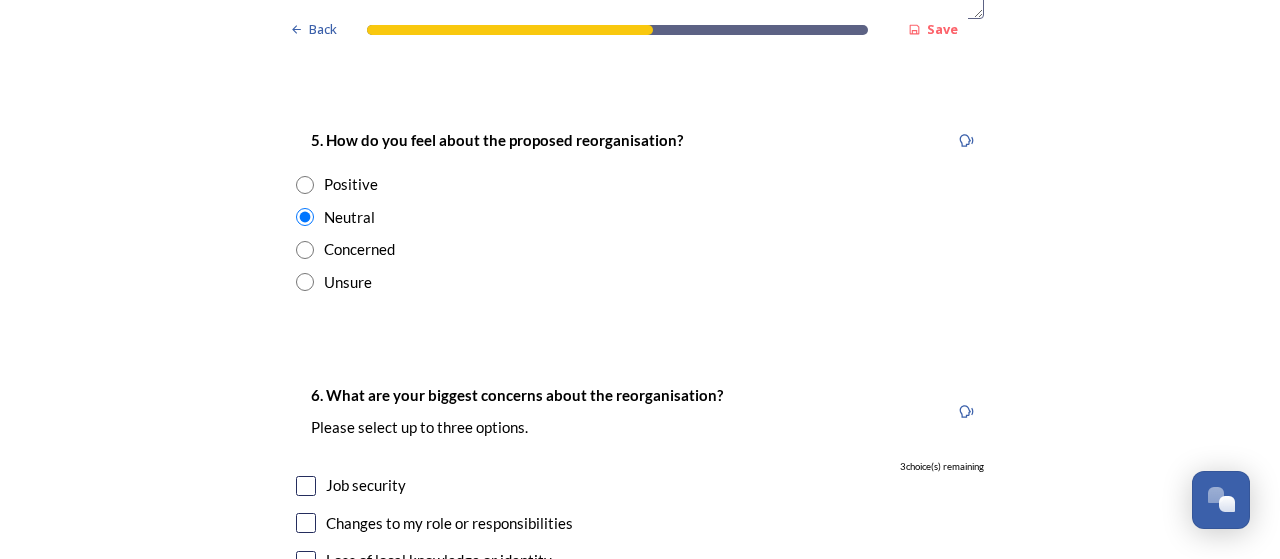 click on "Back Save Prioritising future services As explained on our  Shaping West Sussex hub , Local Government Reorganisation for West Sussex means that the county, district and borough councils will be replaced with one, or more than one, single-tier council (referred to as a unitary council) to deliver all your services.  Options currently being explored within West Sussex are detailed on our  hub , but map visuals can be found below. A single county unitary , bringing the County Council and all seven District and Borough Councils services together to form a new unitary council for West Sussex. Single unitary model (You can enlarge this map by clicking on the square expand icon in the top right of the image) Two unitary option, variation 1  -   one unitary combining Arun, Chichester and Worthing footprints and one unitary combining Adur, Crawley, Horsham, and Mid-Sussex footprints. Two unitary model variation 1 (You can enlarge this map by clicking on the square expand icon in the top right of the image) * 2949 3" at bounding box center (640, -77) 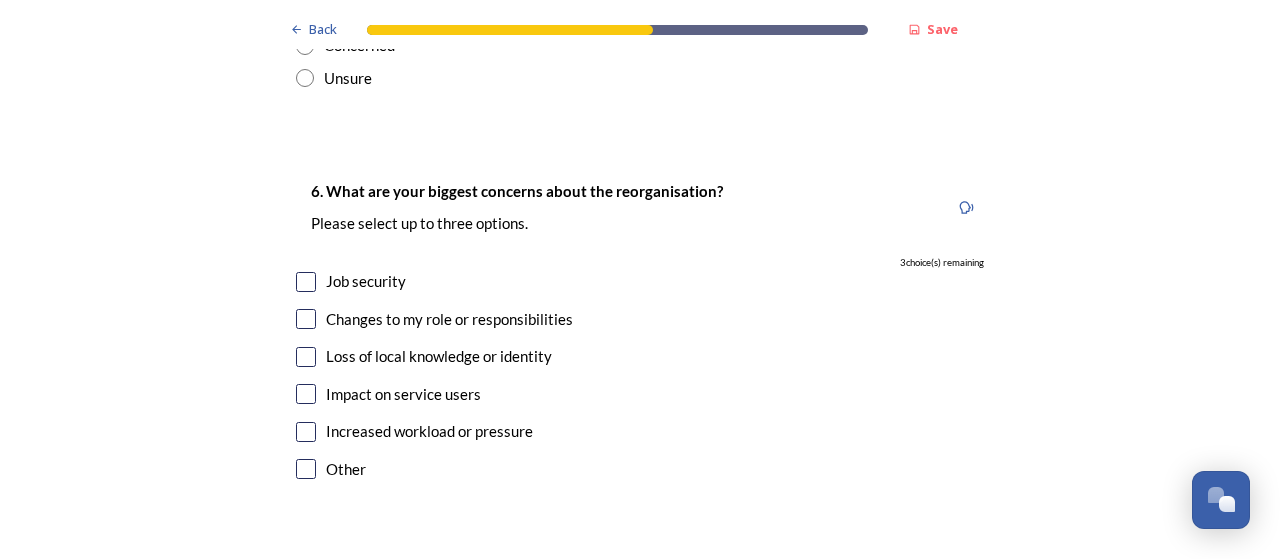 scroll, scrollTop: 3500, scrollLeft: 0, axis: vertical 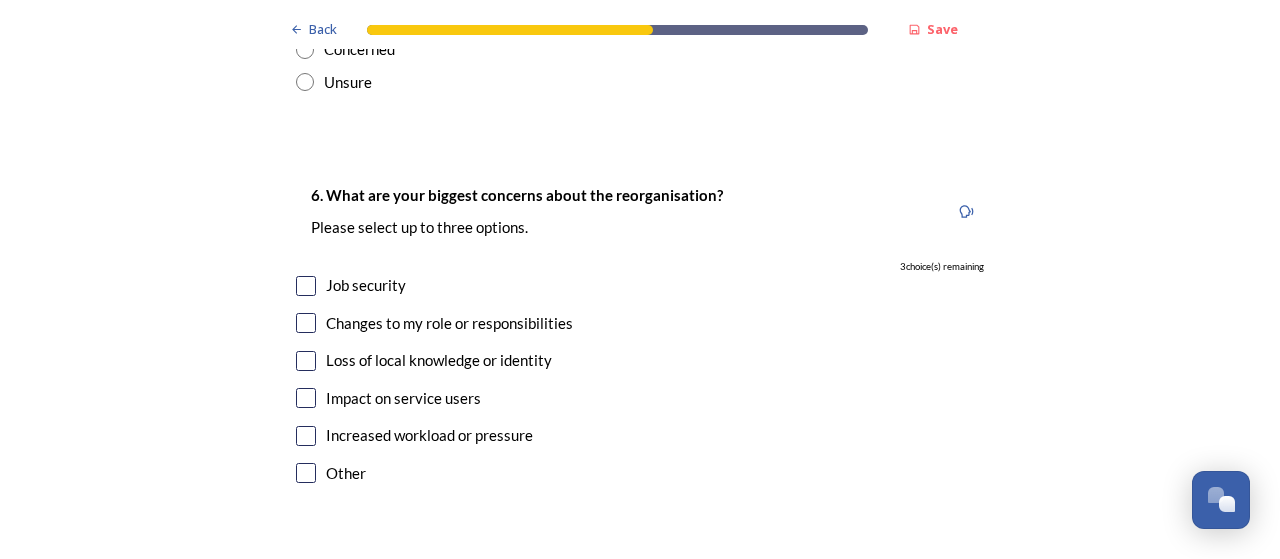 click at bounding box center [306, 286] 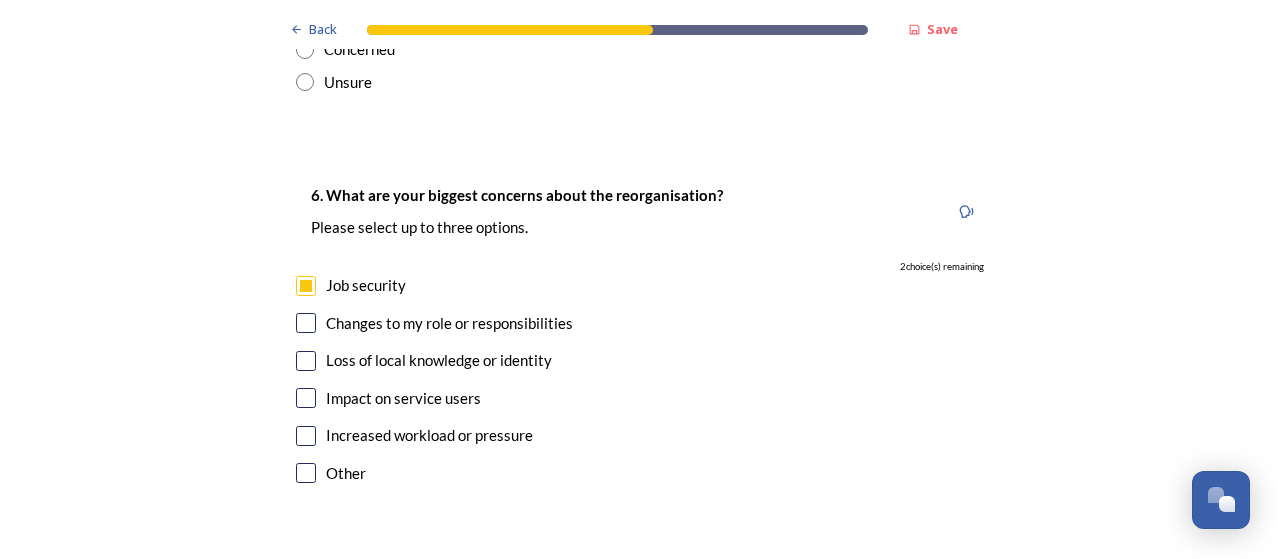 scroll, scrollTop: 3700, scrollLeft: 0, axis: vertical 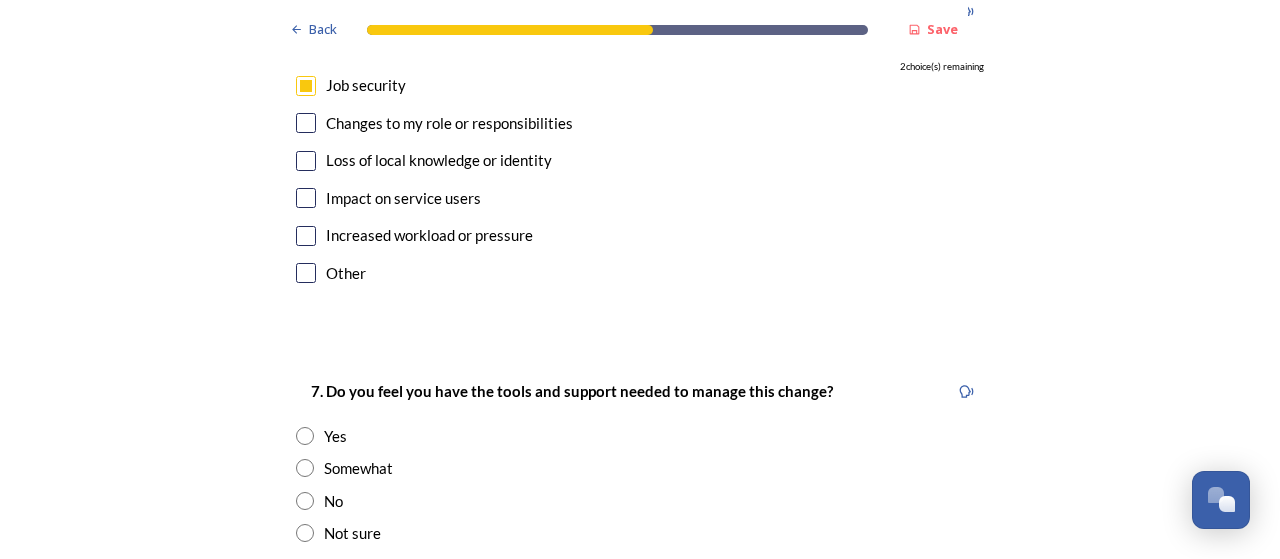 click at bounding box center (306, 161) 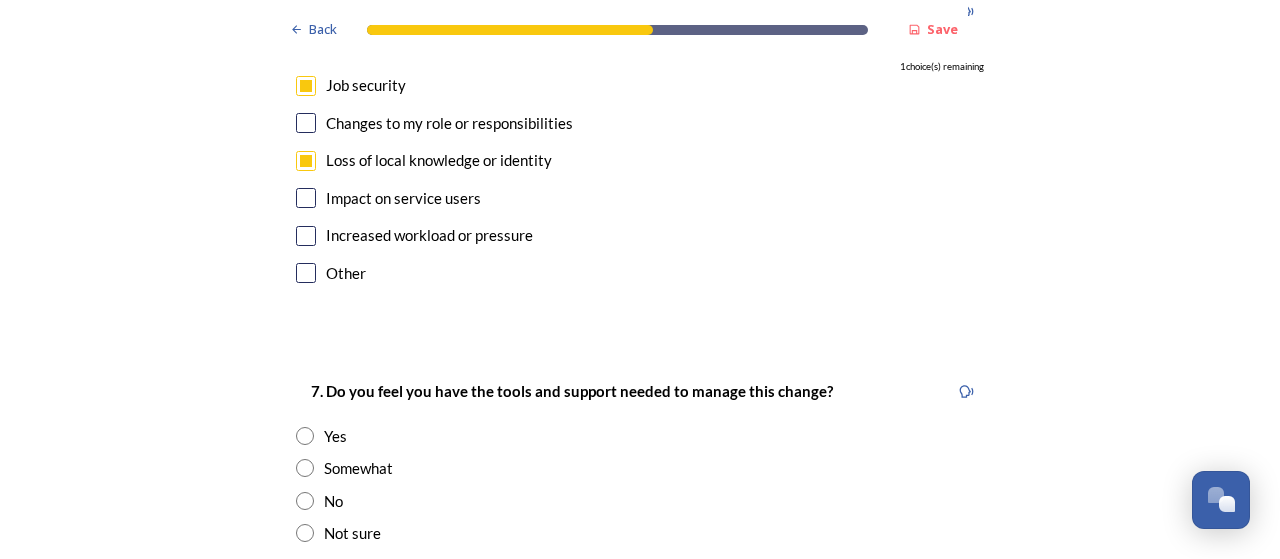 click on "6. What are your biggest concerns about the reorganisation? Please select up to three options. 1  choice(s) remaining Job security Changes to my role or responsibilities Loss of local knowledge or identity Impact on service users Increased workload or pressure Other" at bounding box center (640, 136) 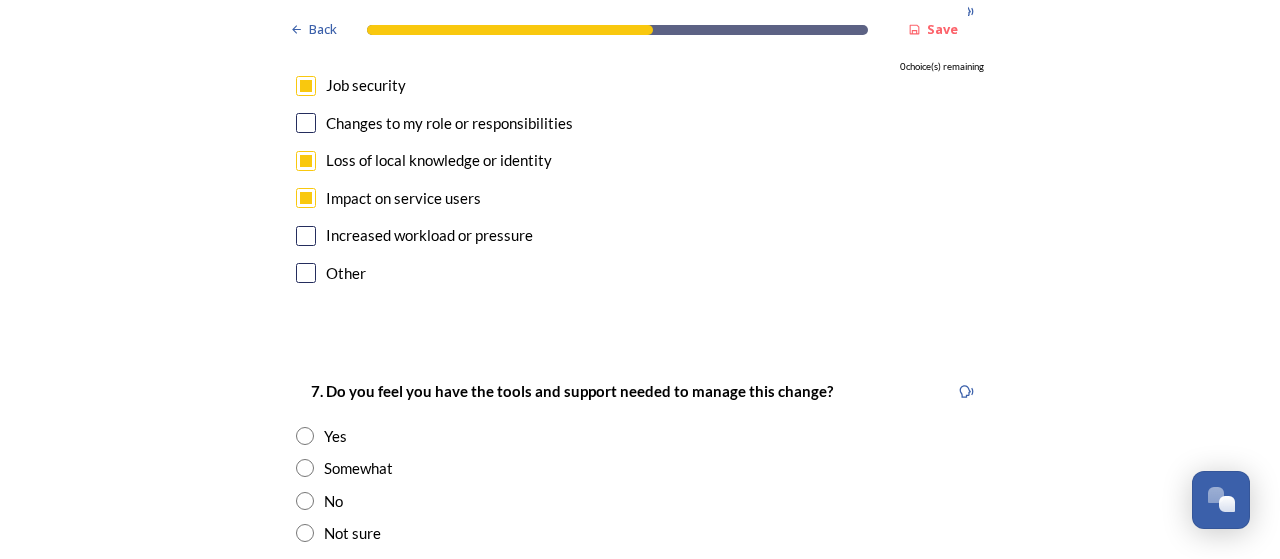 click on "Back Save Prioritising future services As explained on our  Shaping West Sussex hub , Local Government Reorganisation for West Sussex means that the county, district and borough councils will be replaced with one, or more than one, single-tier council (referred to as a unitary council) to deliver all your services.  Options currently being explored within West Sussex are detailed on our  hub , but map visuals can be found below. A single county unitary , bringing the County Council and all seven District and Borough Councils services together to form a new unitary council for West Sussex. Single unitary model (You can enlarge this map by clicking on the square expand icon in the top right of the image) Two unitary option, variation 1  -   one unitary combining Arun, Chichester and Worthing footprints and one unitary combining Adur, Crawley, Horsham, and Mid-Sussex footprints. Two unitary model variation 1 (You can enlarge this map by clicking on the square expand icon in the top right of the image) * 2949 0" at bounding box center (640, -477) 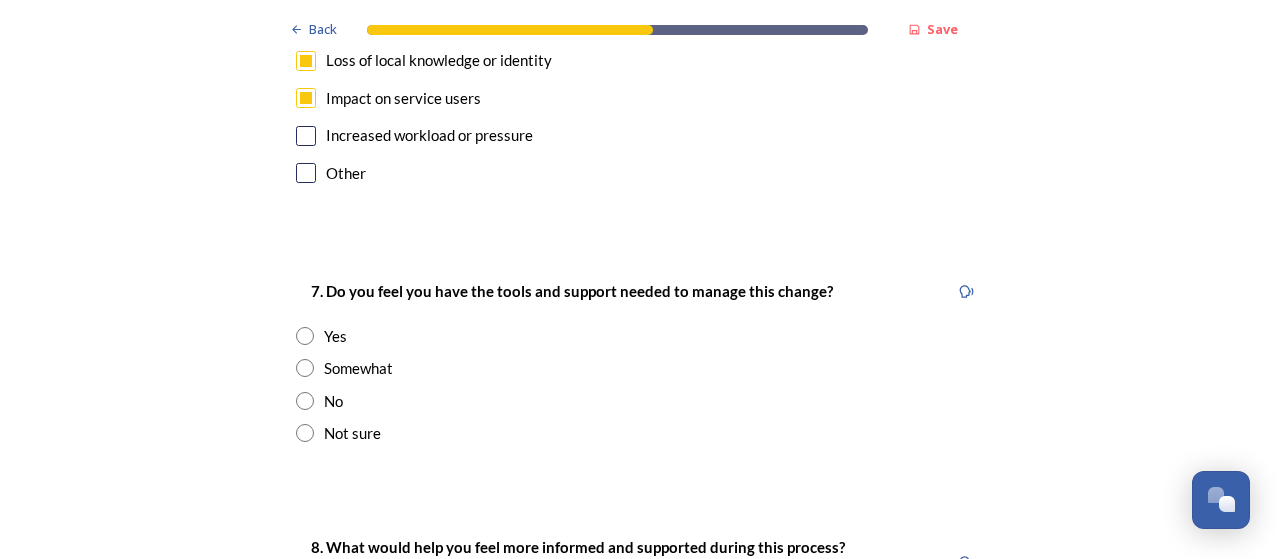 scroll, scrollTop: 3900, scrollLeft: 0, axis: vertical 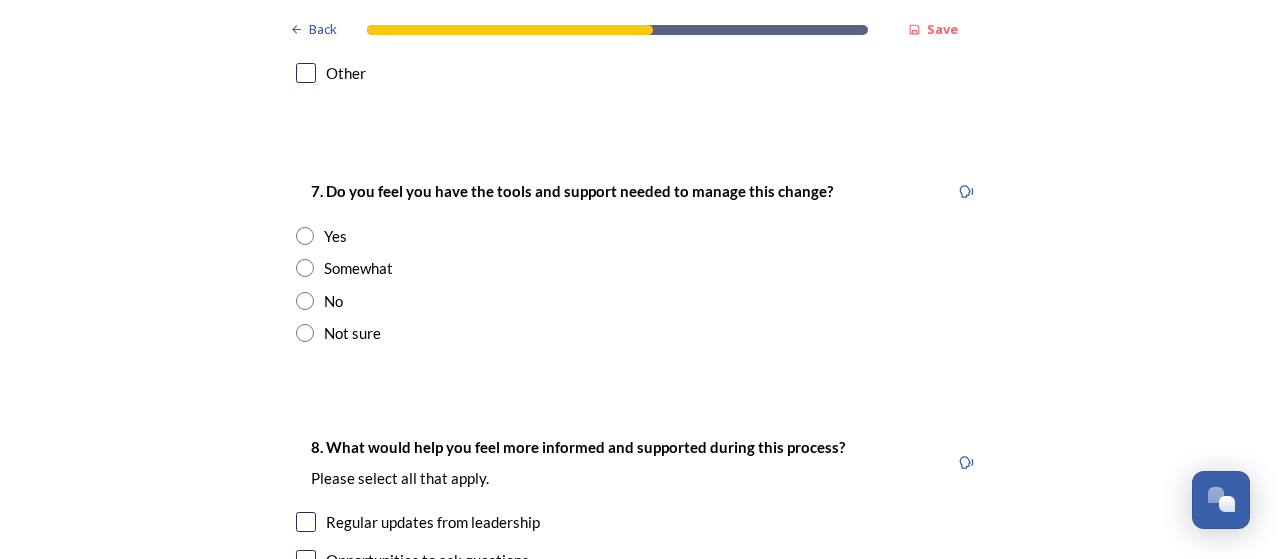 click at bounding box center (305, 236) 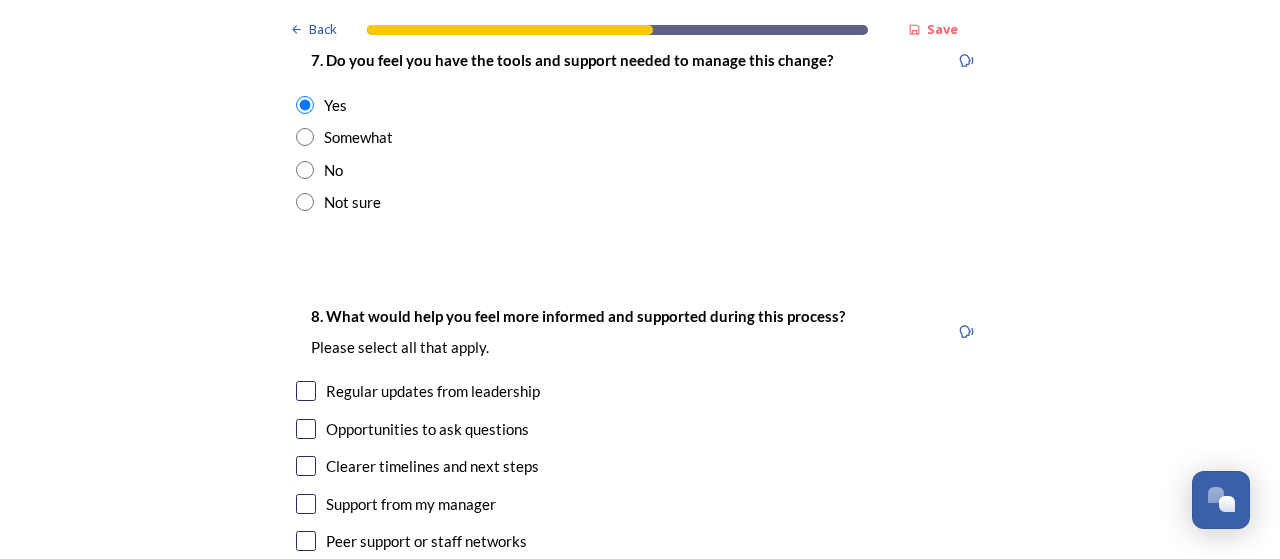scroll, scrollTop: 4000, scrollLeft: 0, axis: vertical 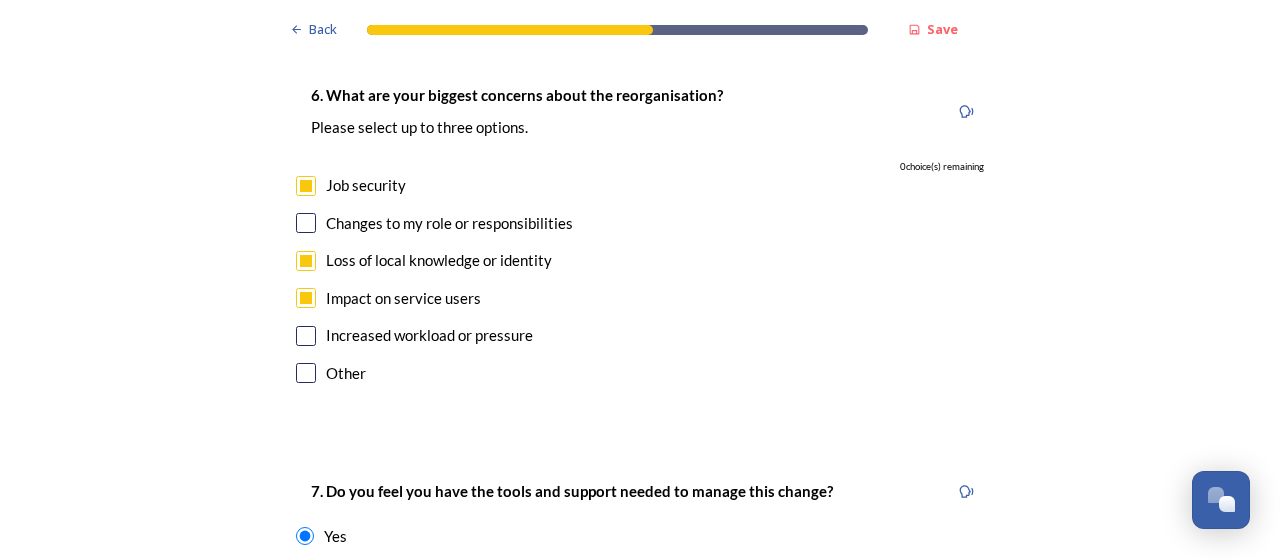 click at bounding box center (306, 223) 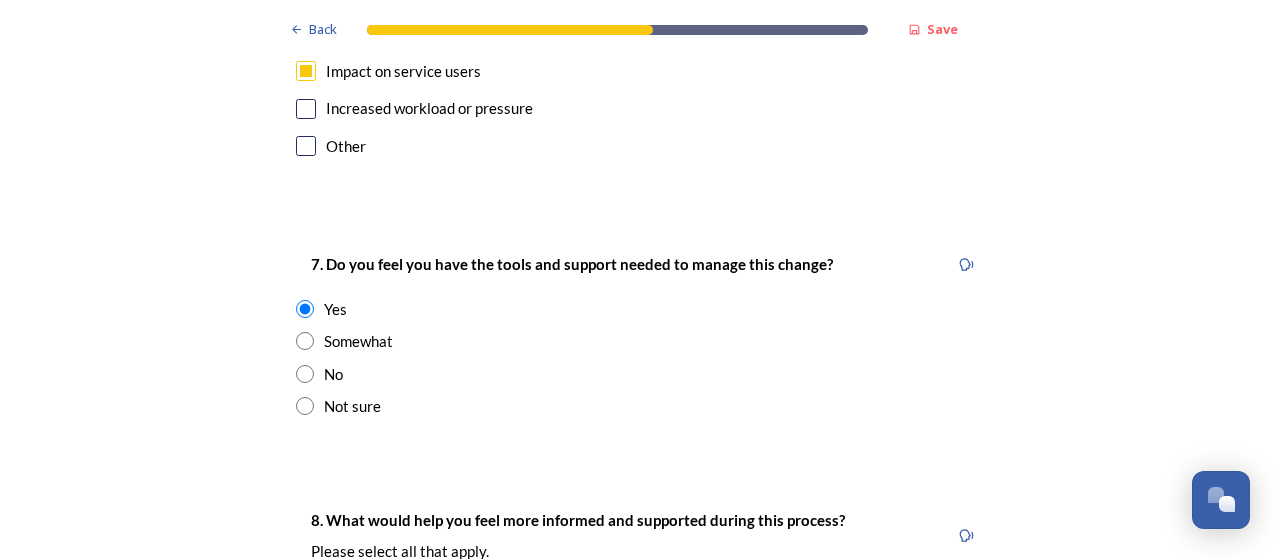 scroll, scrollTop: 3700, scrollLeft: 0, axis: vertical 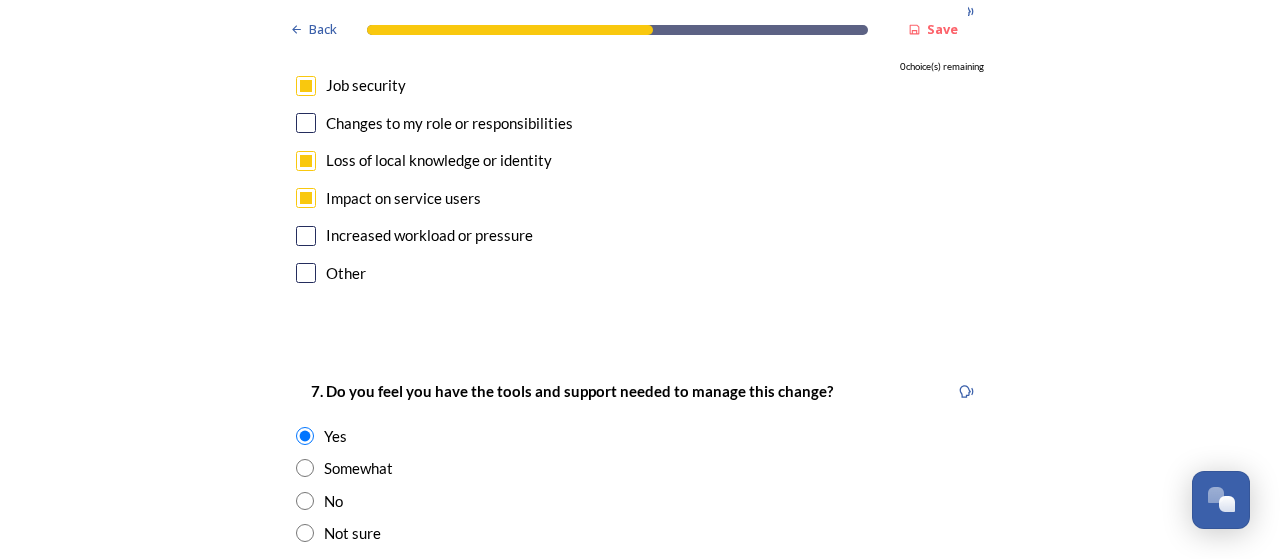 click on "Changes to my role or responsibilities" at bounding box center [640, 123] 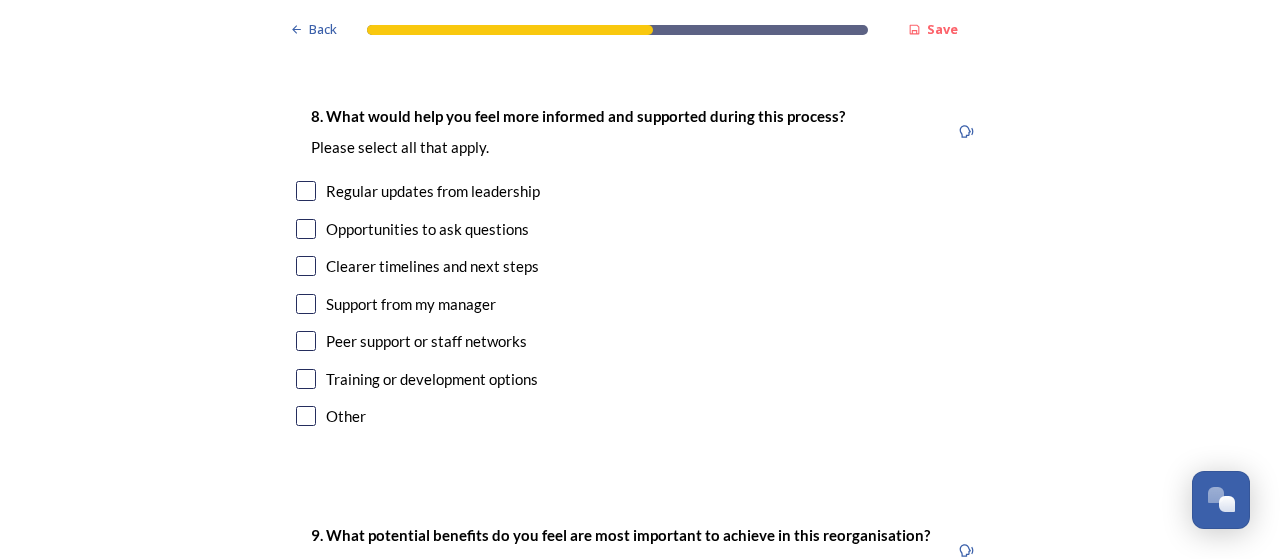 scroll, scrollTop: 4200, scrollLeft: 0, axis: vertical 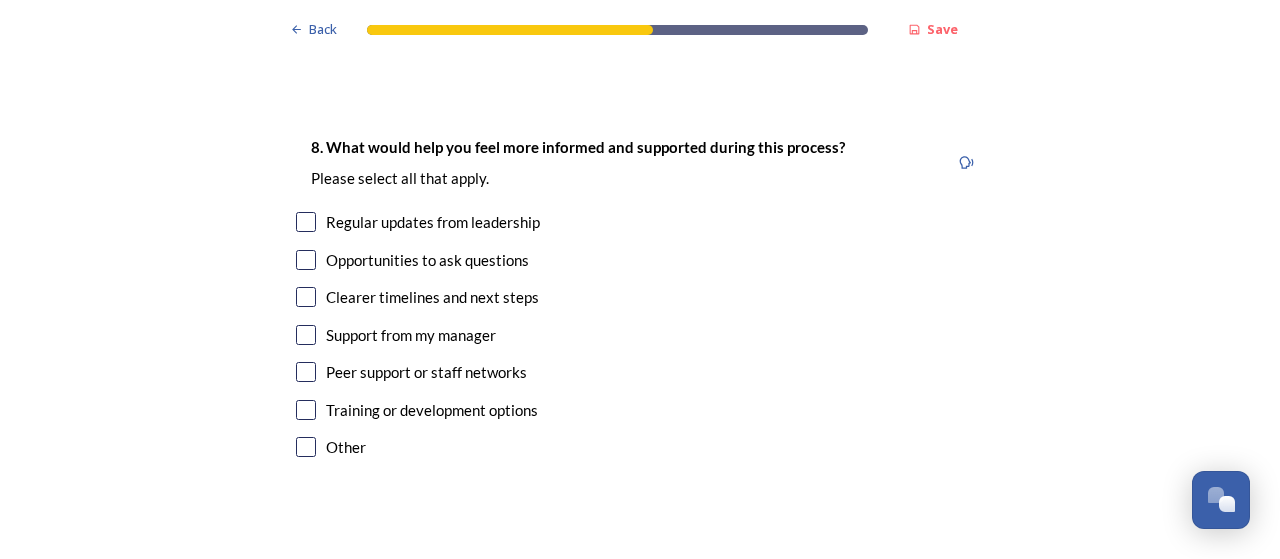 click at bounding box center [306, 222] 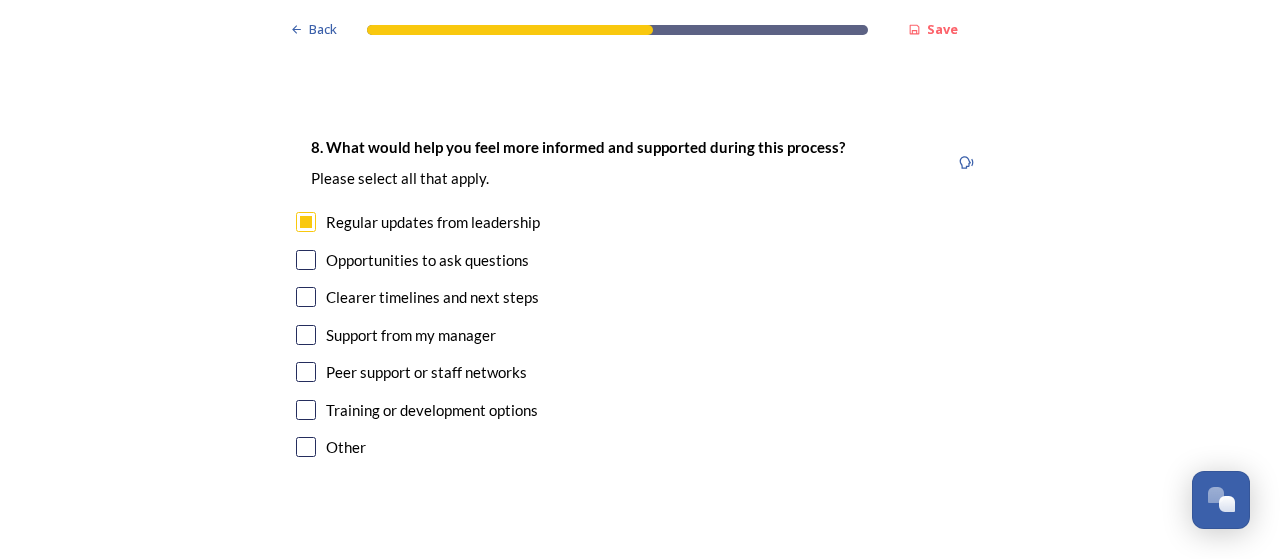 click at bounding box center [306, 260] 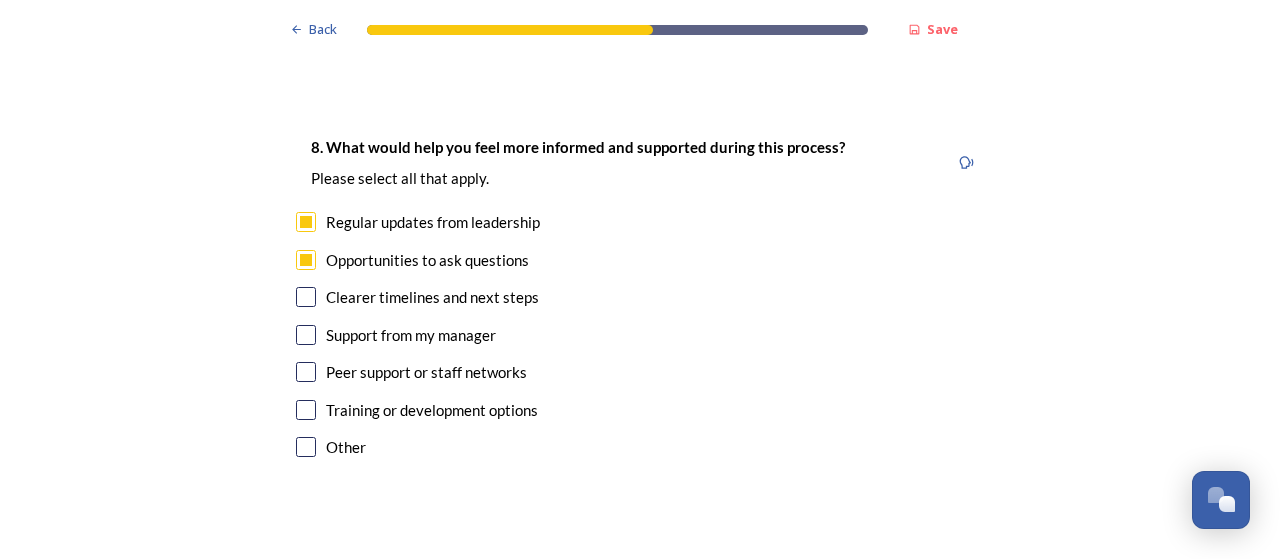click at bounding box center [306, 372] 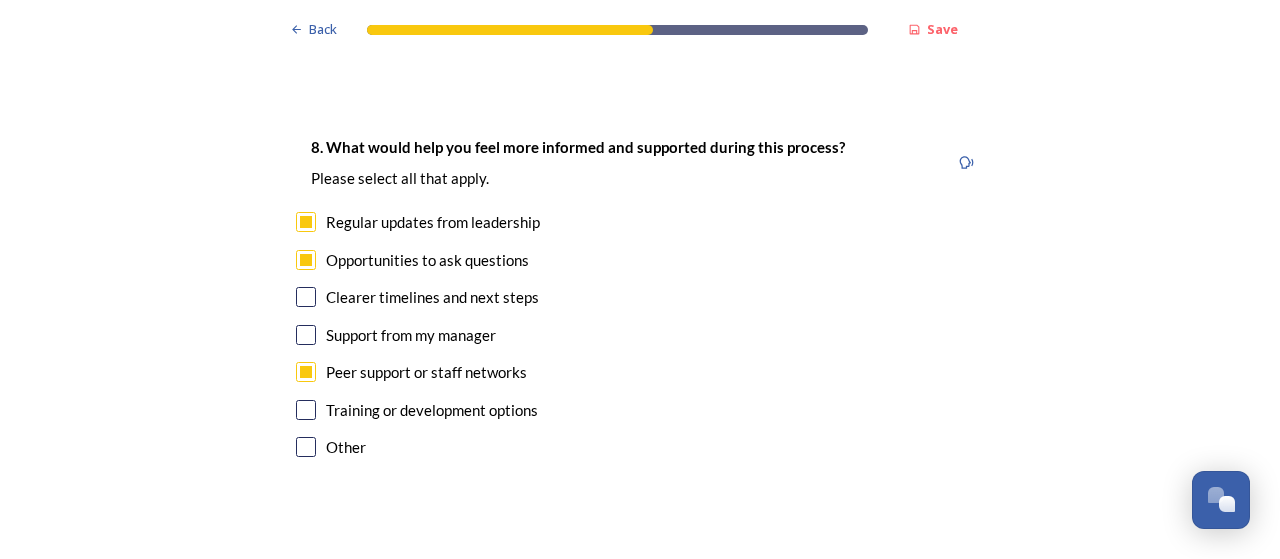 click at bounding box center (306, 410) 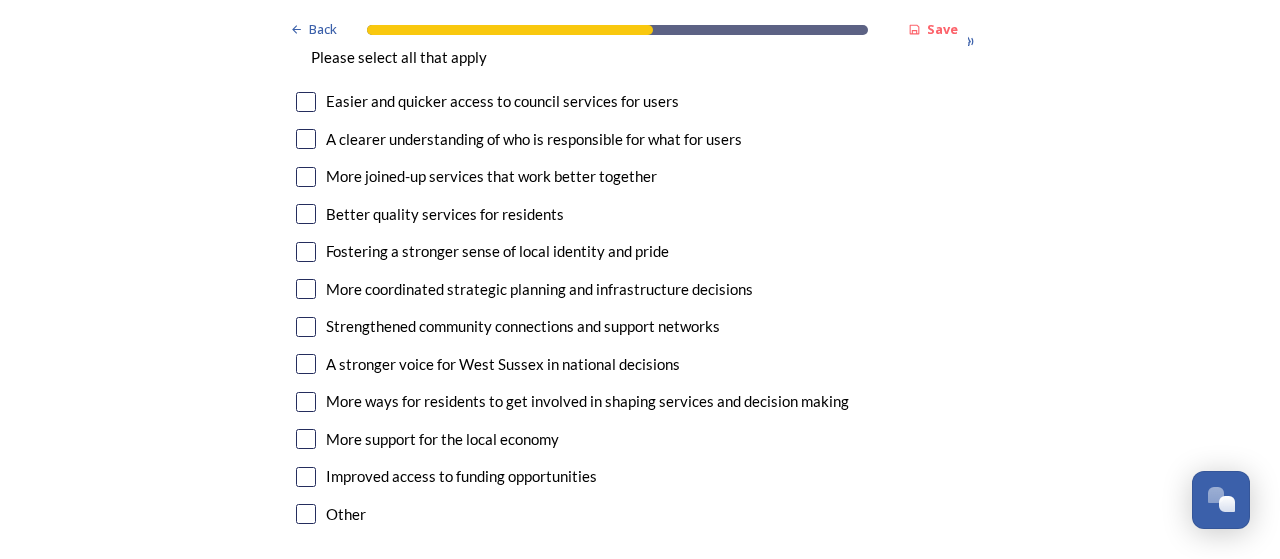 scroll, scrollTop: 4700, scrollLeft: 0, axis: vertical 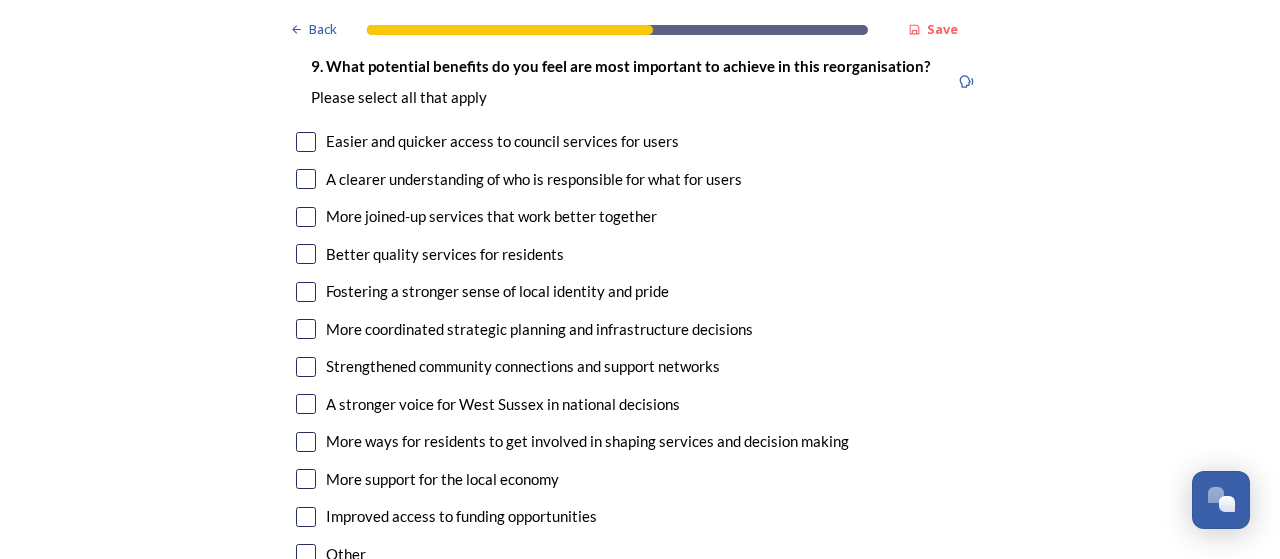 click at bounding box center (306, 142) 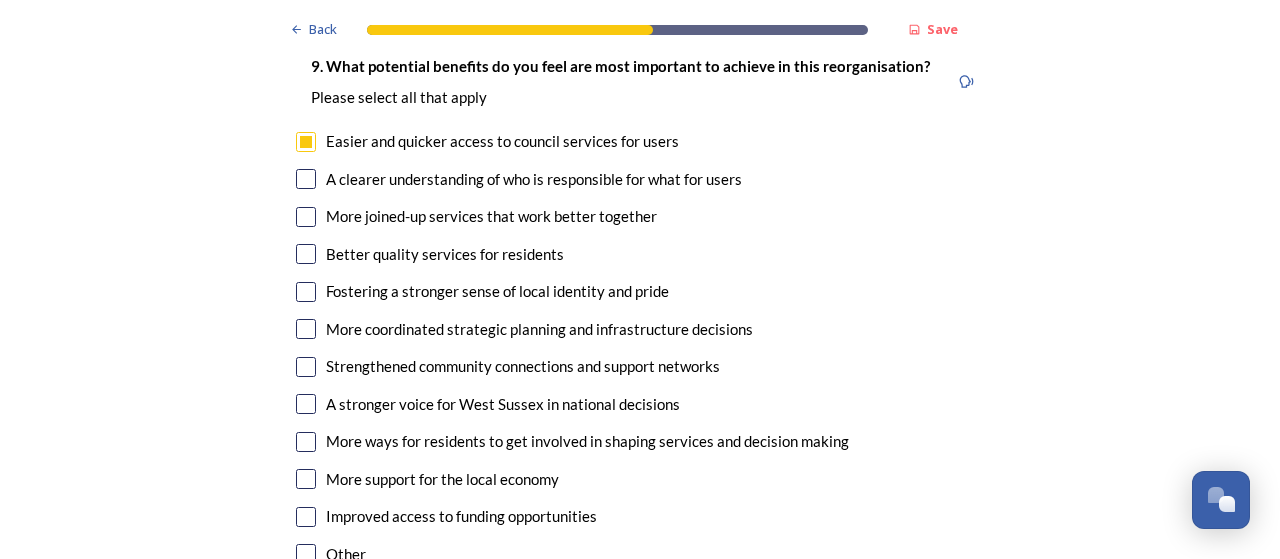 click at bounding box center [306, 179] 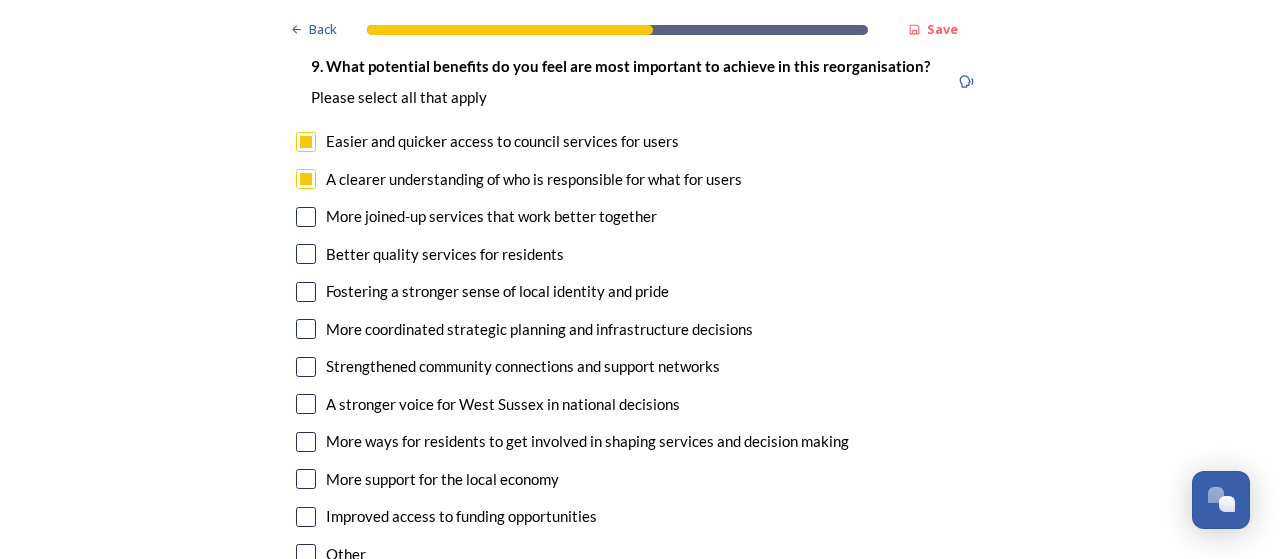 click on "Back Save Prioritising future services As explained on our  Shaping West Sussex hub , Local Government Reorganisation for West Sussex means that the county, district and borough councils will be replaced with one, or more than one, single-tier council (referred to as a unitary council) to deliver all your services.  Options currently being explored within West Sussex are detailed on our  hub , but map visuals can be found below. A single county unitary , bringing the County Council and all seven District and Borough Councils services together to form a new unitary council for West Sussex. Single unitary model (You can enlarge this map by clicking on the square expand icon in the top right of the image) Two unitary option, variation 1  -   one unitary combining Arun, Chichester and Worthing footprints and one unitary combining Adur, Crawley, Horsham, and Mid-Sussex footprints. Two unitary model variation 1 (You can enlarge this map by clicking on the square expand icon in the top right of the image) * 2949 0" at bounding box center (640, -1477) 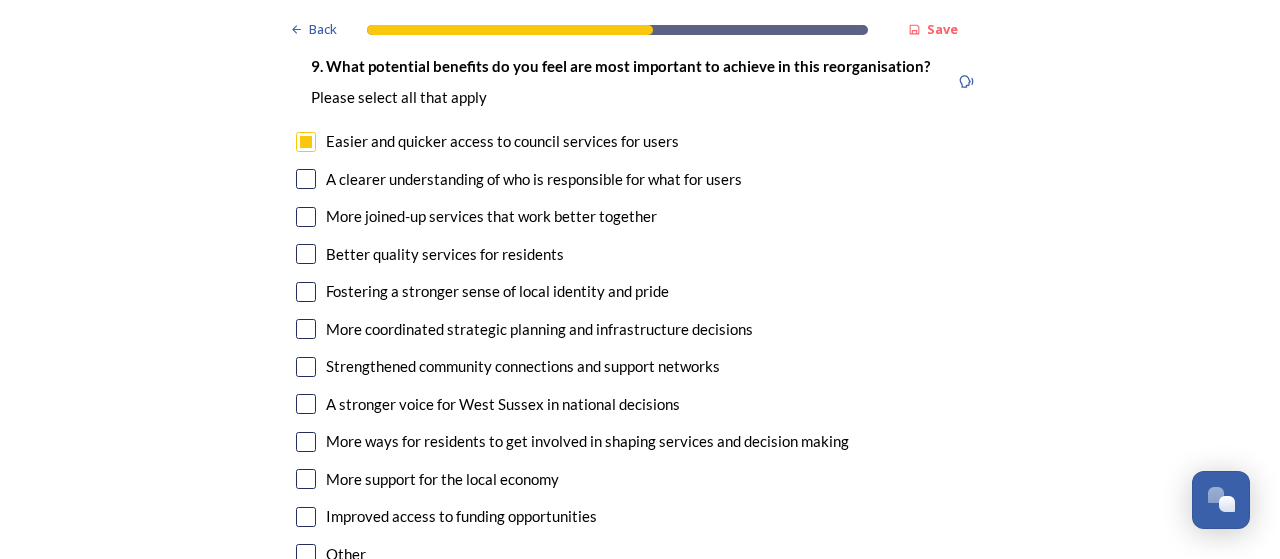 click on "9. What potential benefits do you feel are most important to achieve in this reorganisation? ﻿Please select all that apply Easier and quicker access to council services for users A clearer understanding of who is responsible for what for users More joined-up services that work better together Better quality services for residents Fostering a stronger sense of local identity and pride More coordinated strategic planning and infrastructure decisions  Strengthened community connections and support networks A stronger voice for West Sussex in national decisions More ways for residents to get involved in shaping services and decision making More support for the local economy Improved access to funding opportunities Other" at bounding box center [640, 312] 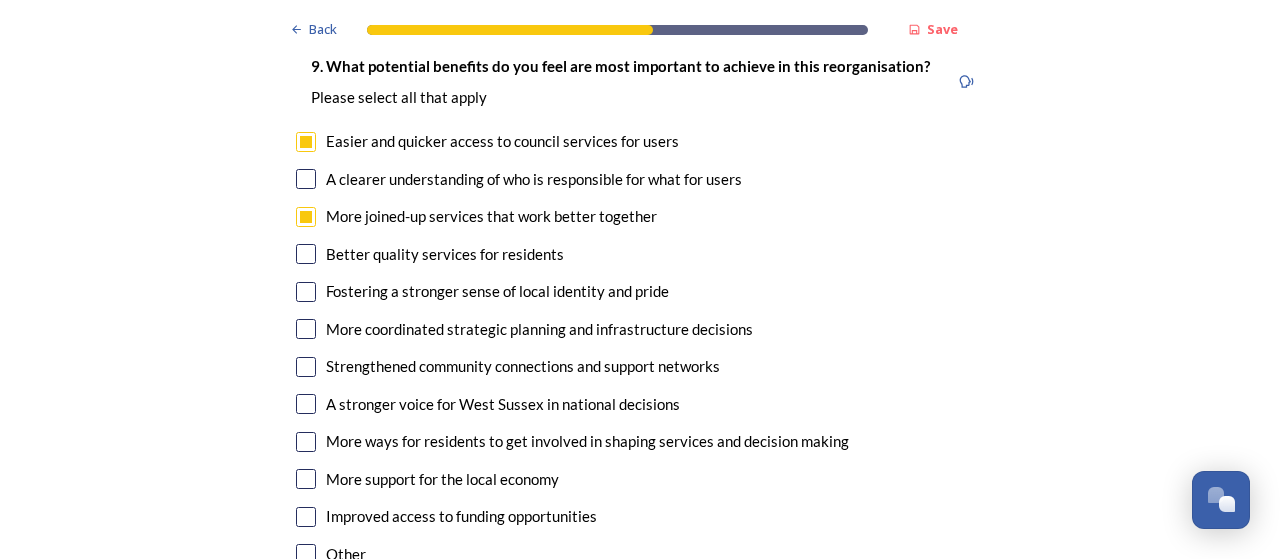 click on "Back Save Prioritising future services As explained on our  Shaping West Sussex hub , Local Government Reorganisation for West Sussex means that the county, district and borough councils will be replaced with one, or more than one, single-tier council (referred to as a unitary council) to deliver all your services.  Options currently being explored within West Sussex are detailed on our  hub , but map visuals can be found below. A single county unitary , bringing the County Council and all seven District and Borough Councils services together to form a new unitary council for West Sussex. Single unitary model (You can enlarge this map by clicking on the square expand icon in the top right of the image) Two unitary option, variation 1  -   one unitary combining Arun, Chichester and Worthing footprints and one unitary combining Adur, Crawley, Horsham, and Mid-Sussex footprints. Two unitary model variation 1 (You can enlarge this map by clicking on the square expand icon in the top right of the image) * 2949 0" at bounding box center (640, -1477) 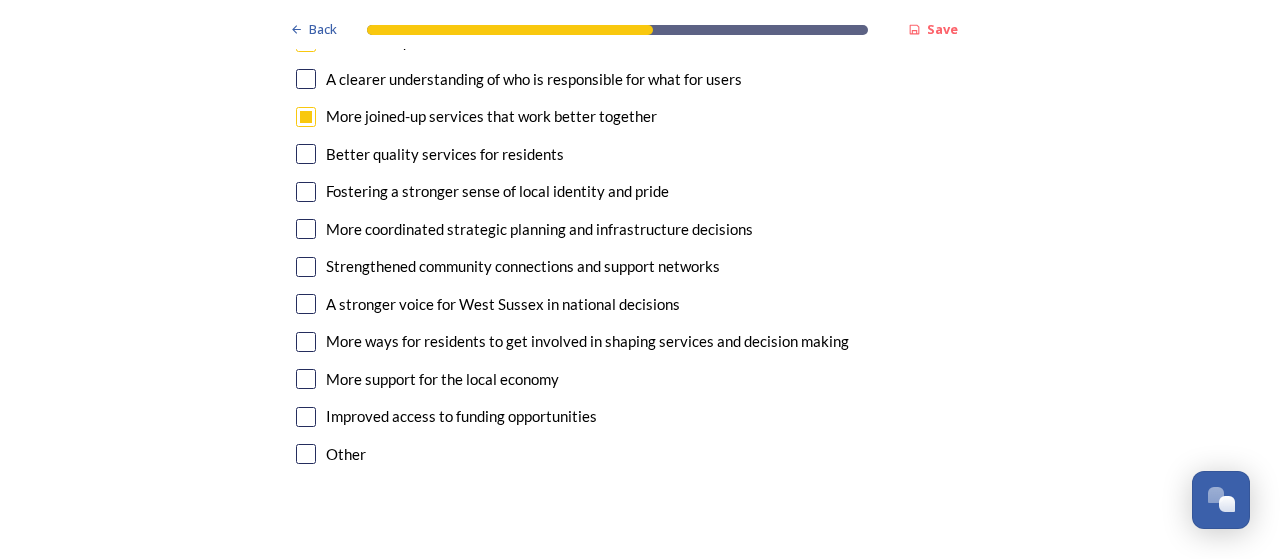 scroll, scrollTop: 4700, scrollLeft: 0, axis: vertical 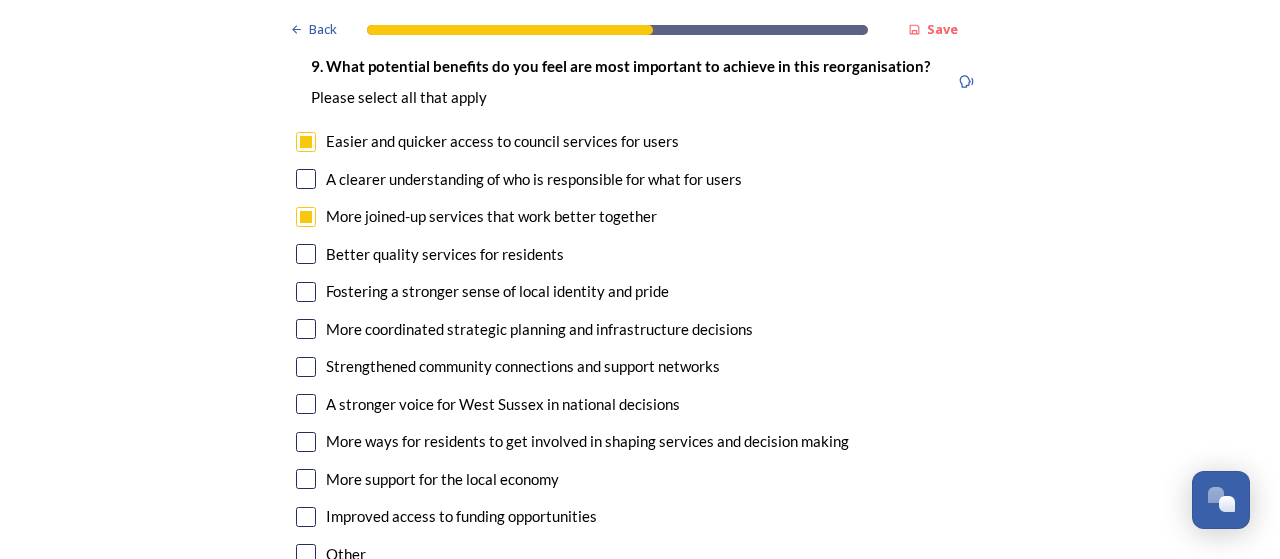 click at bounding box center [306, 254] 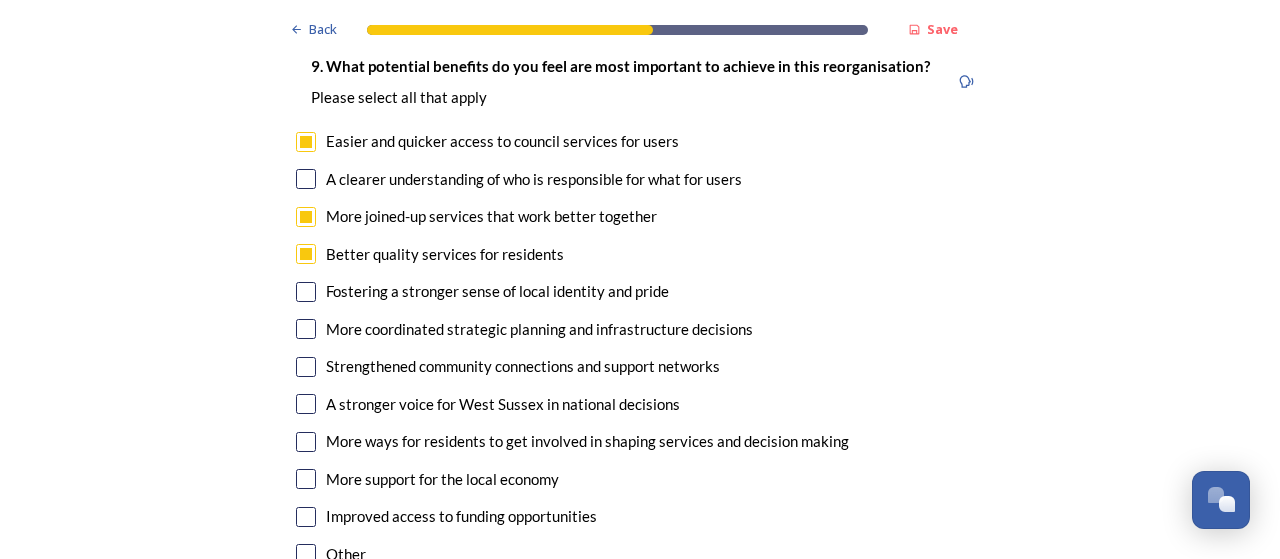 click on "Back Save Prioritising future services As explained on our  Shaping West Sussex hub , Local Government Reorganisation for West Sussex means that the county, district and borough councils will be replaced with one, or more than one, single-tier council (referred to as a unitary council) to deliver all your services.  Options currently being explored within West Sussex are detailed on our  hub , but map visuals can be found below. A single county unitary , bringing the County Council and all seven District and Borough Councils services together to form a new unitary council for West Sussex. Single unitary model (You can enlarge this map by clicking on the square expand icon in the top right of the image) Two unitary option, variation 1  -   one unitary combining Arun, Chichester and Worthing footprints and one unitary combining Adur, Crawley, Horsham, and Mid-Sussex footprints. Two unitary model variation 1 (You can enlarge this map by clicking on the square expand icon in the top right of the image) * 2949 0" at bounding box center (640, -1477) 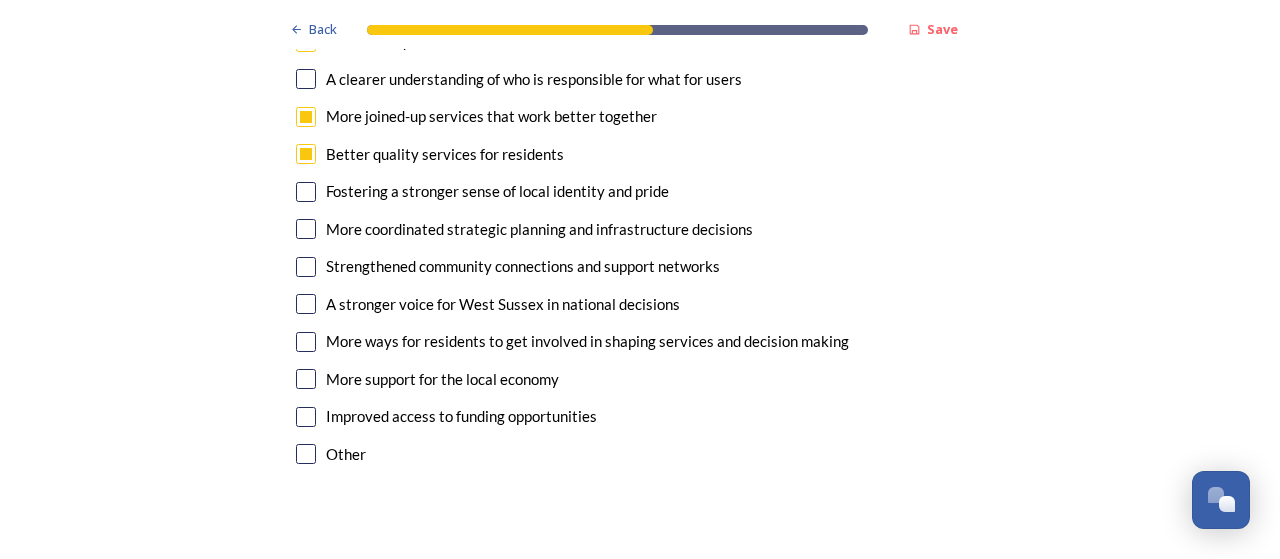 click on "More coordinated strategic planning and infrastructure decisions" at bounding box center (640, 229) 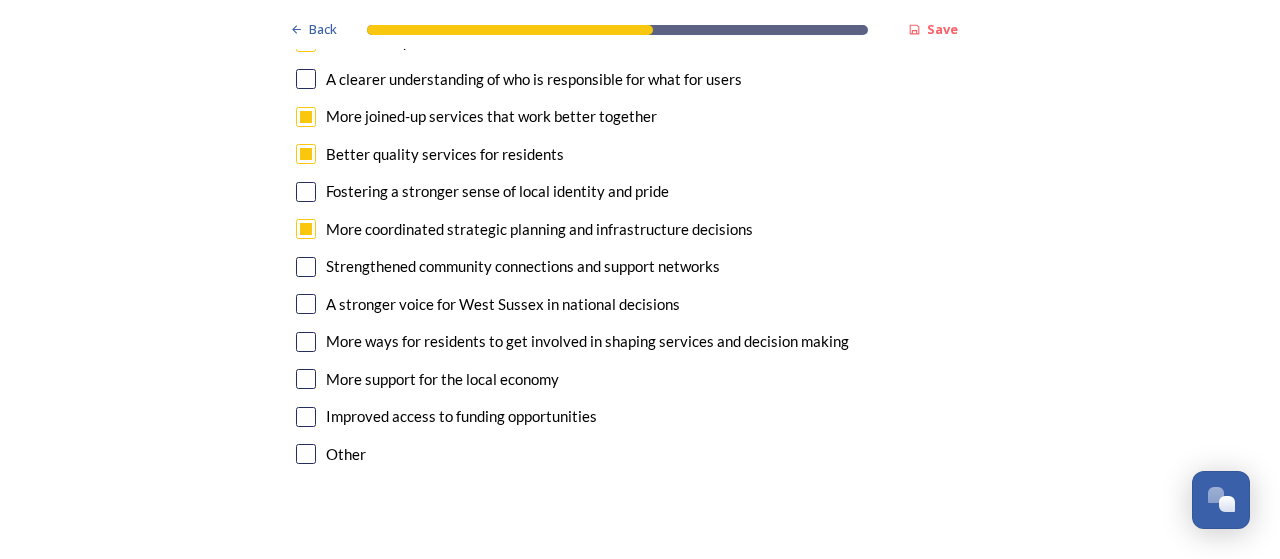 click at bounding box center (306, 229) 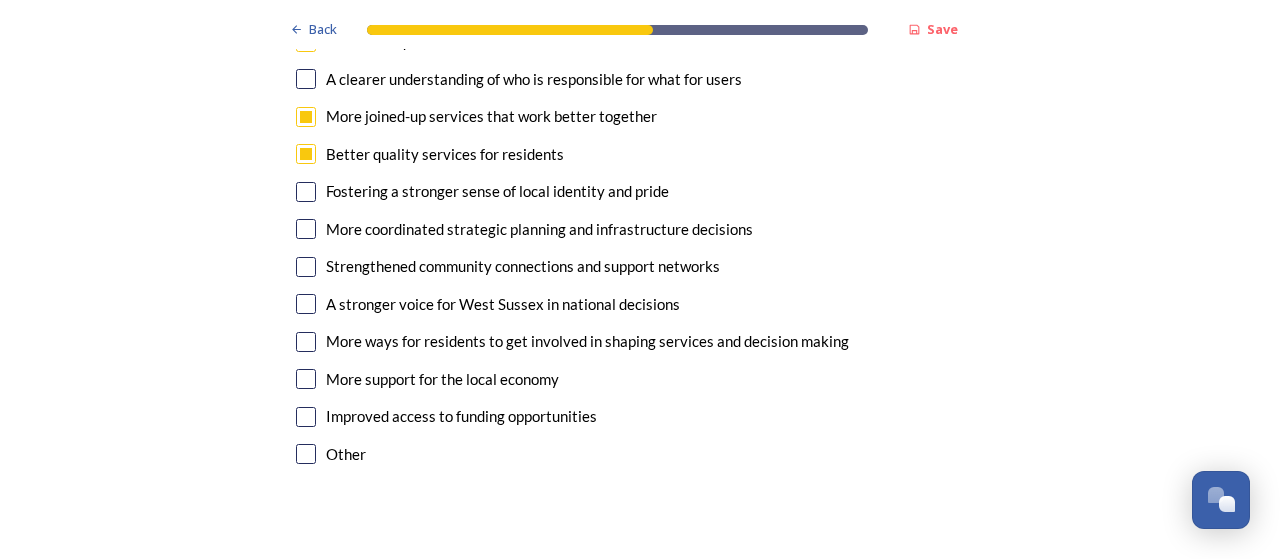 click on "More coordinated strategic planning and infrastructure decisions" at bounding box center [539, 229] 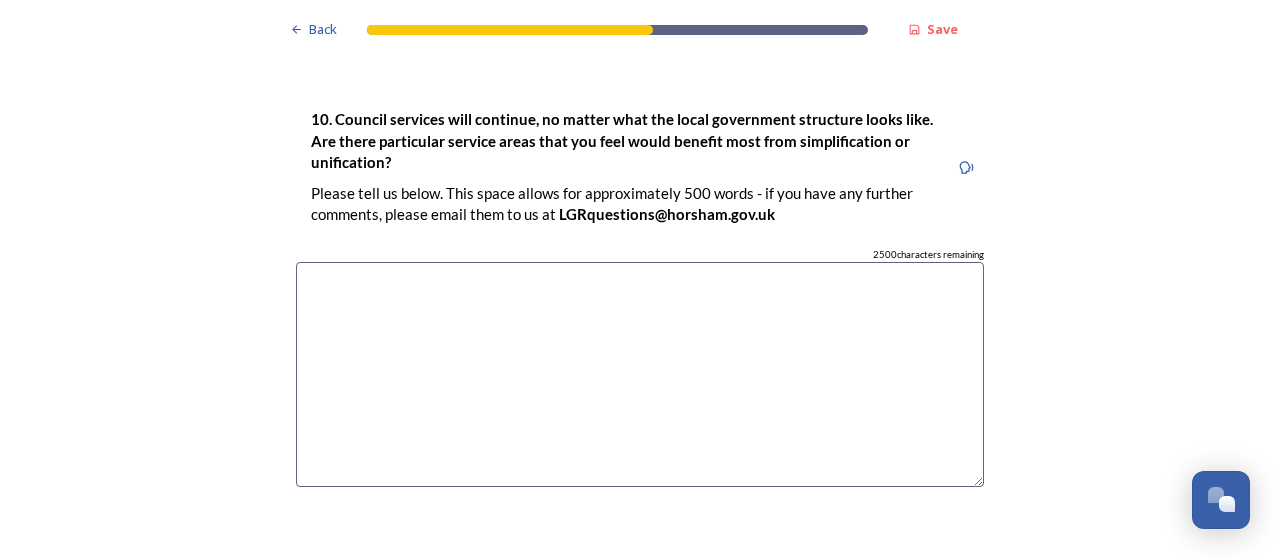 scroll, scrollTop: 5284, scrollLeft: 0, axis: vertical 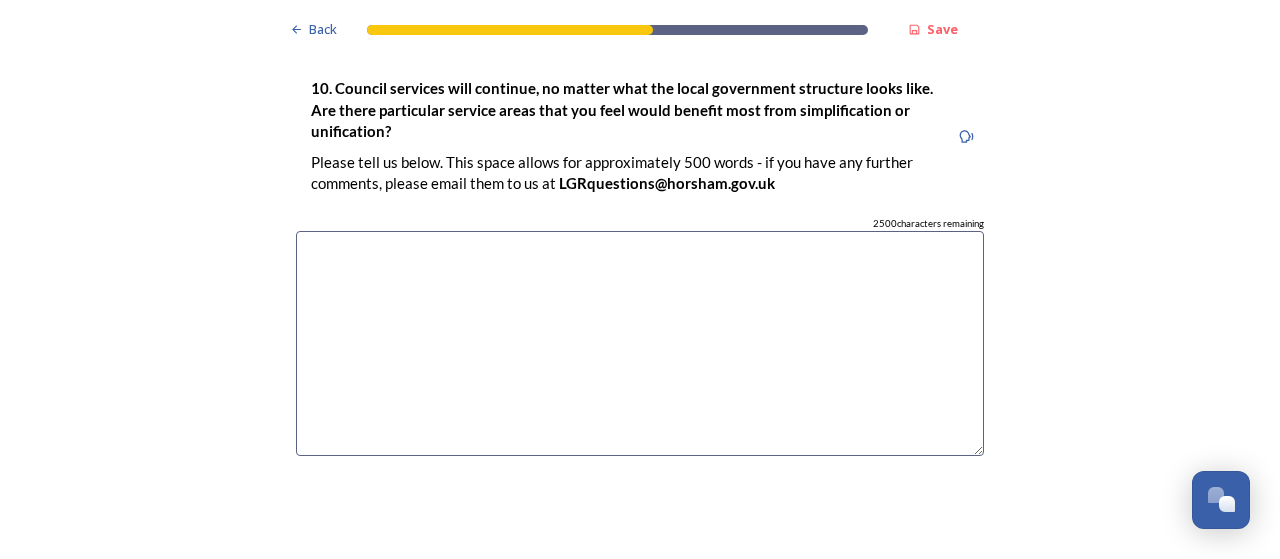 click at bounding box center (640, 343) 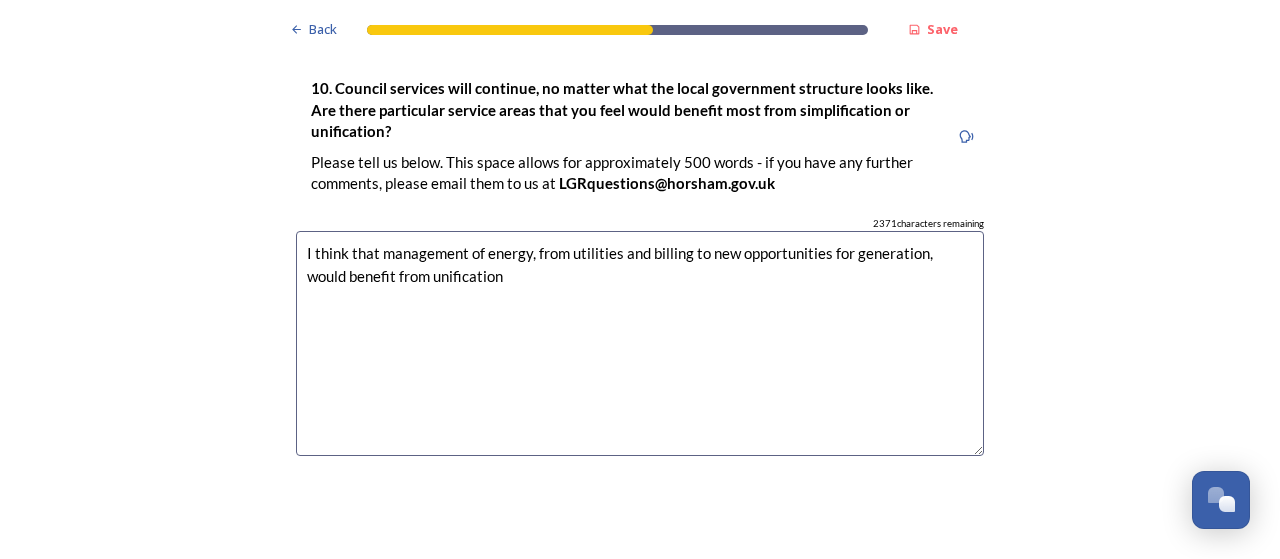 scroll, scrollTop: 5684, scrollLeft: 0, axis: vertical 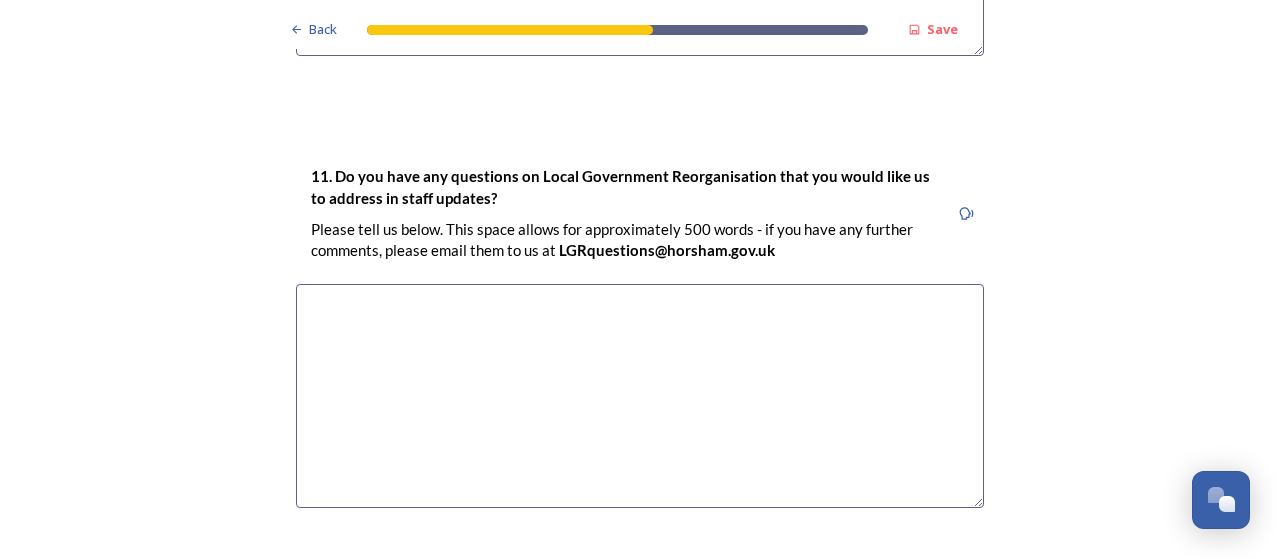 type on "I think that management of energy, from utilities and billing to new opportunities for generation, would benefit from unification" 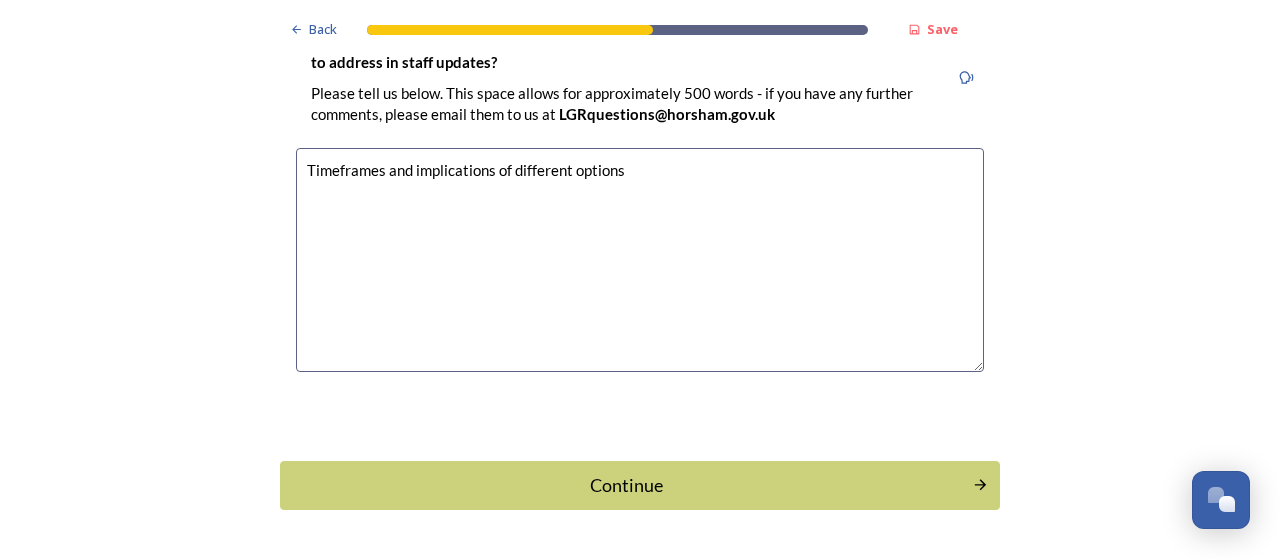 scroll, scrollTop: 5884, scrollLeft: 0, axis: vertical 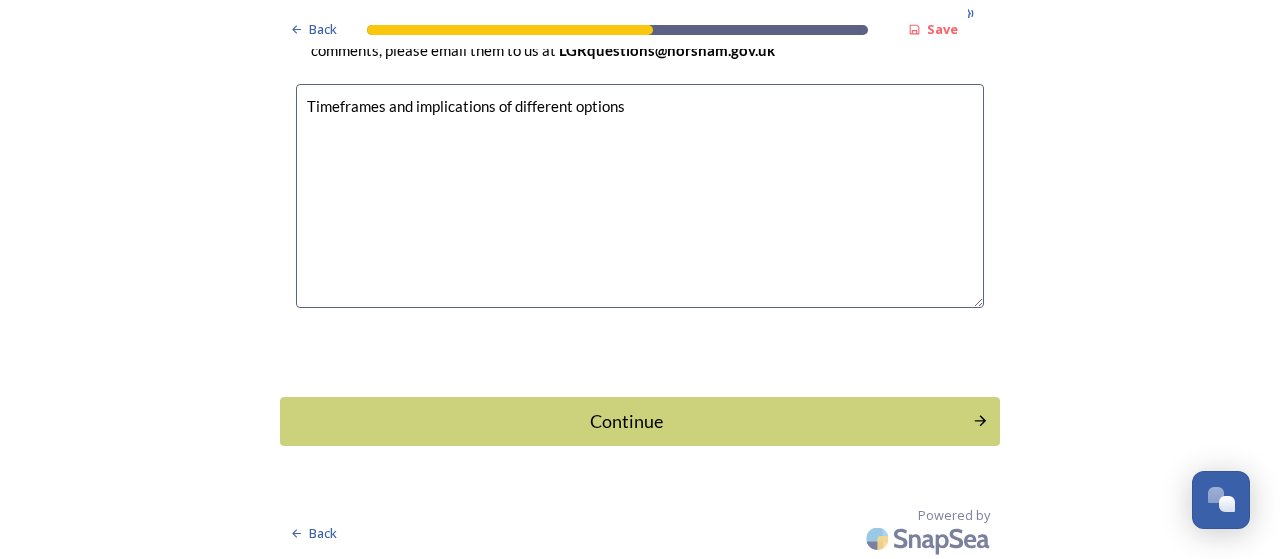 type on "Timeframes and implications of different options" 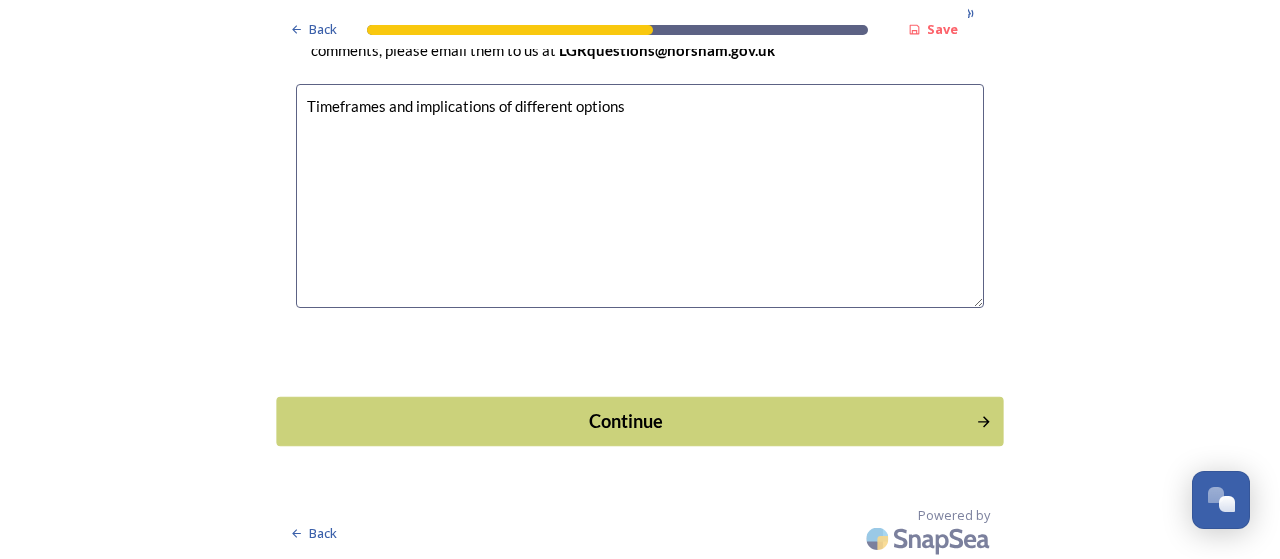 click on "Continue" at bounding box center [626, 421] 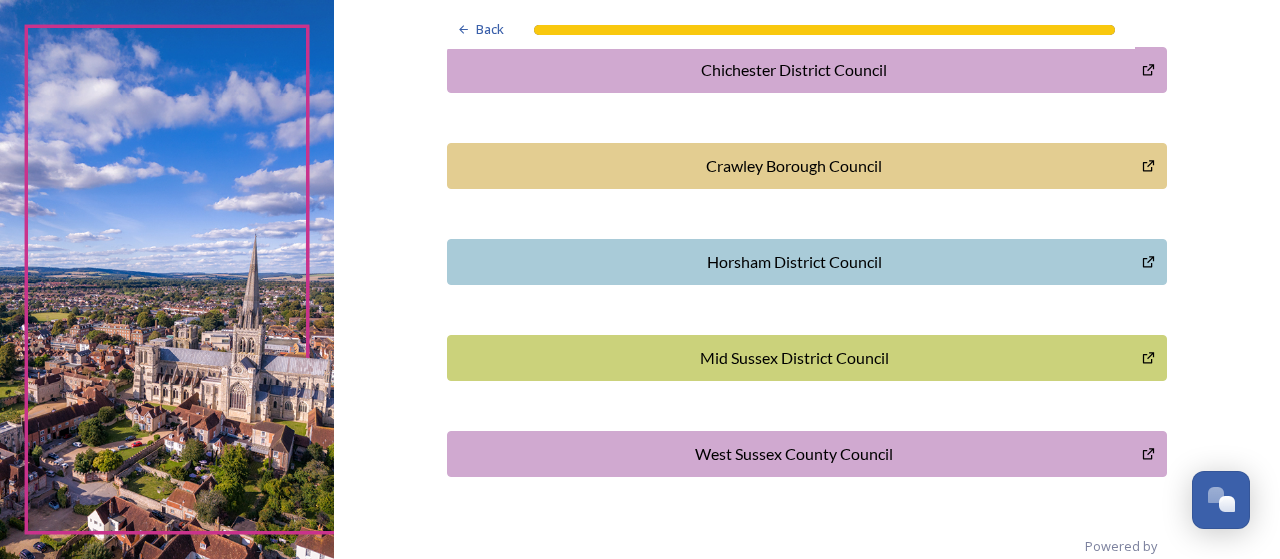 scroll, scrollTop: 724, scrollLeft: 0, axis: vertical 